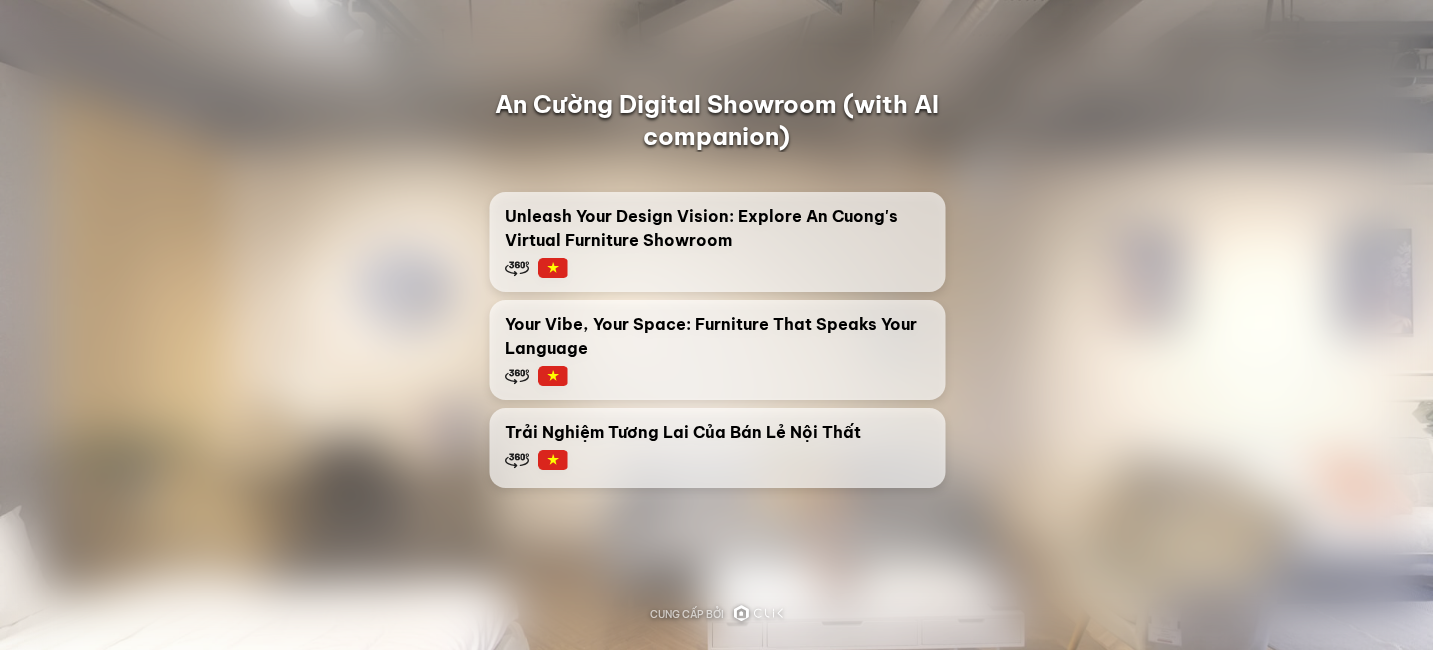 scroll, scrollTop: 0, scrollLeft: 0, axis: both 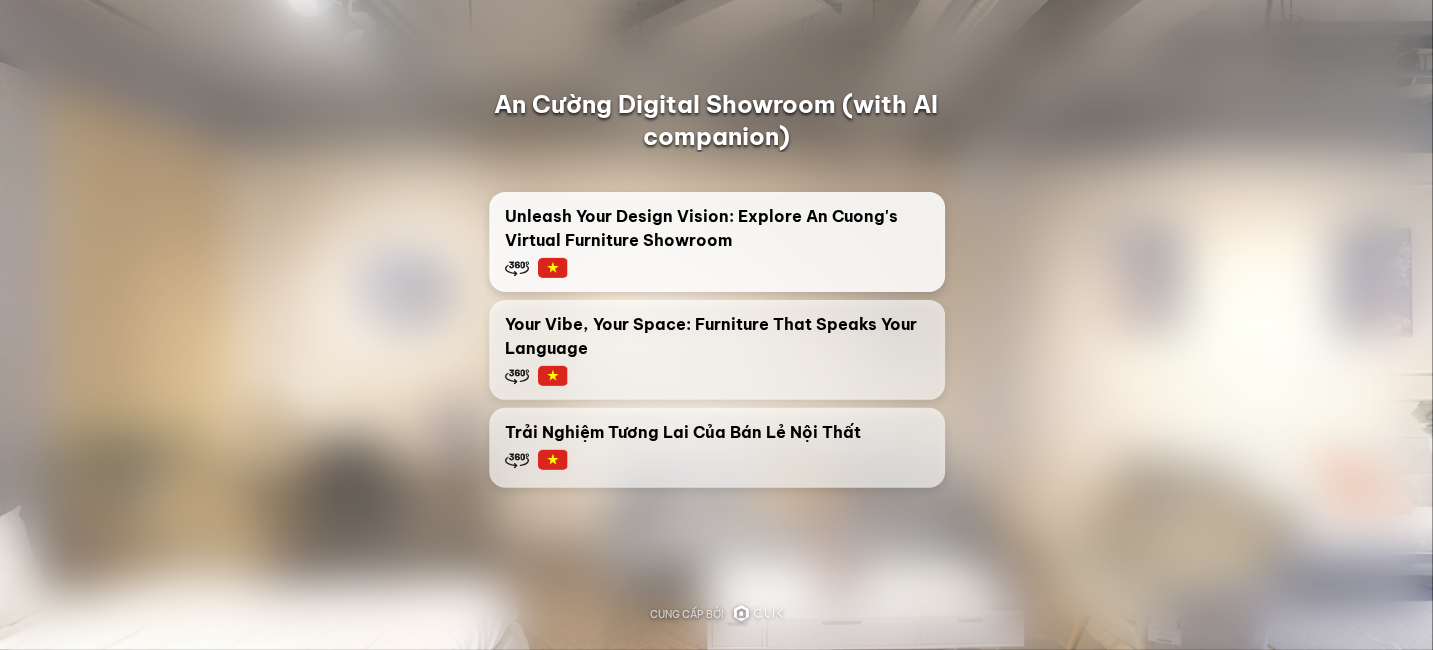 click on "Unleash Your Design Vision: Explore An Cuong's Virtual Furniture Showroom" at bounding box center (717, 242) 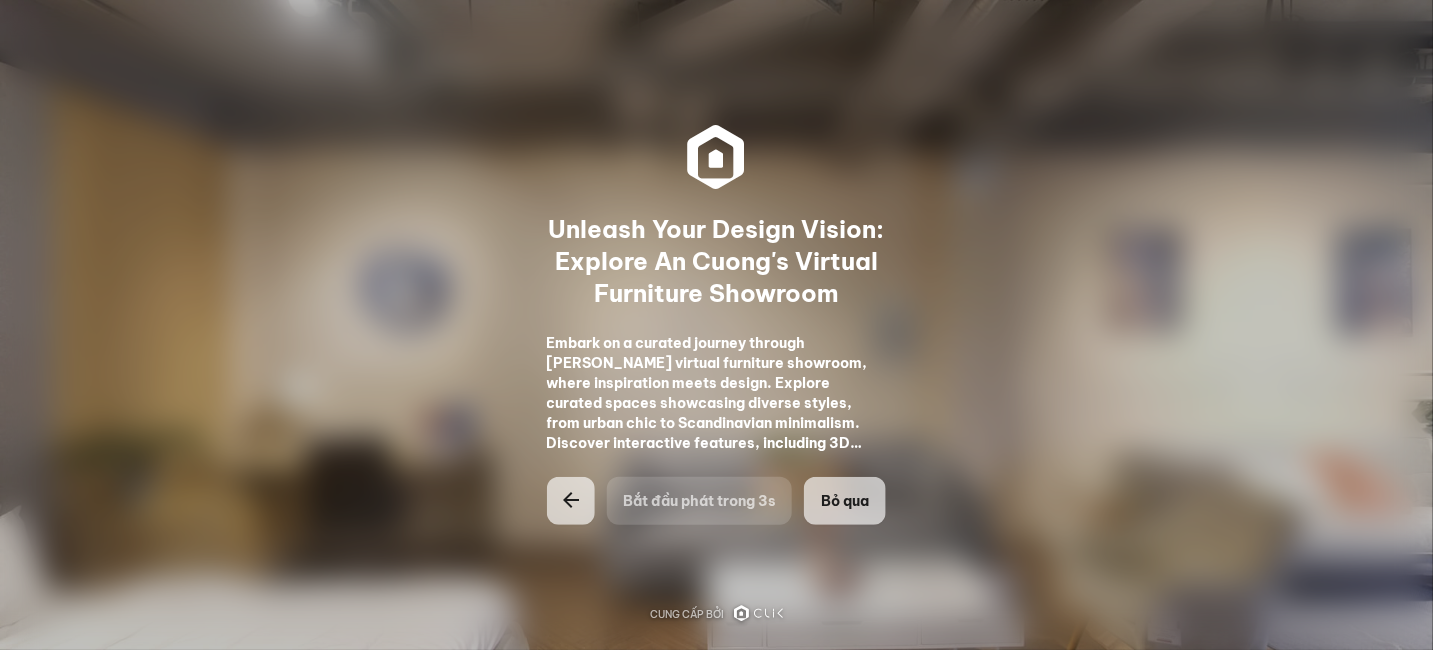click on "Bỏ qua" at bounding box center (845, 501) 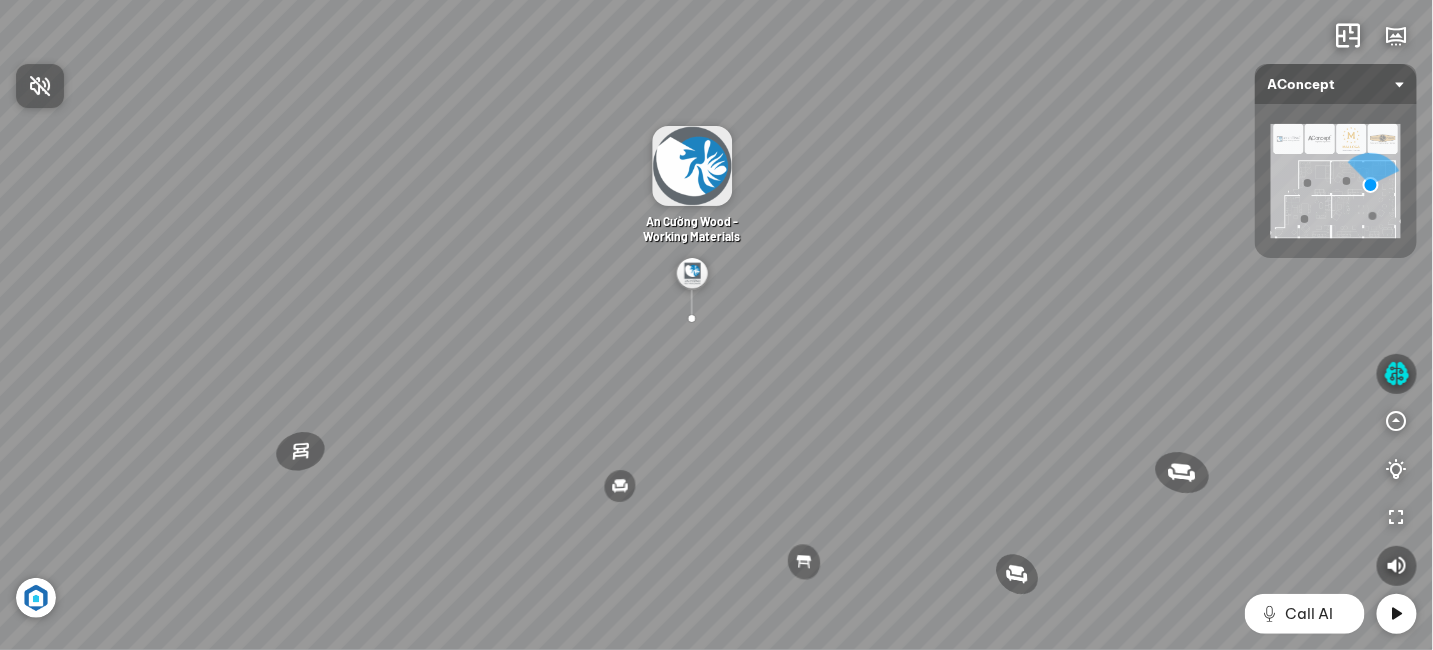 drag, startPoint x: 983, startPoint y: 261, endPoint x: 570, endPoint y: 302, distance: 415.03012 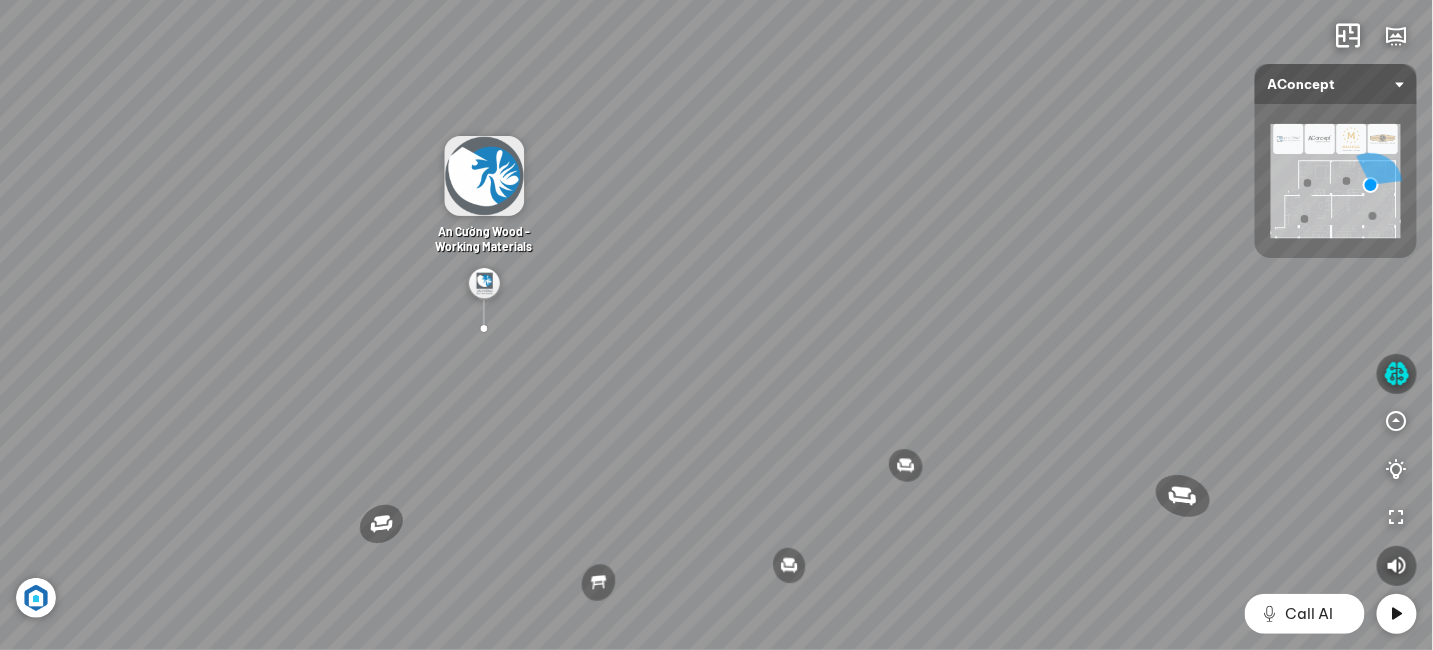 drag, startPoint x: 874, startPoint y: 279, endPoint x: 435, endPoint y: 278, distance: 439.00113 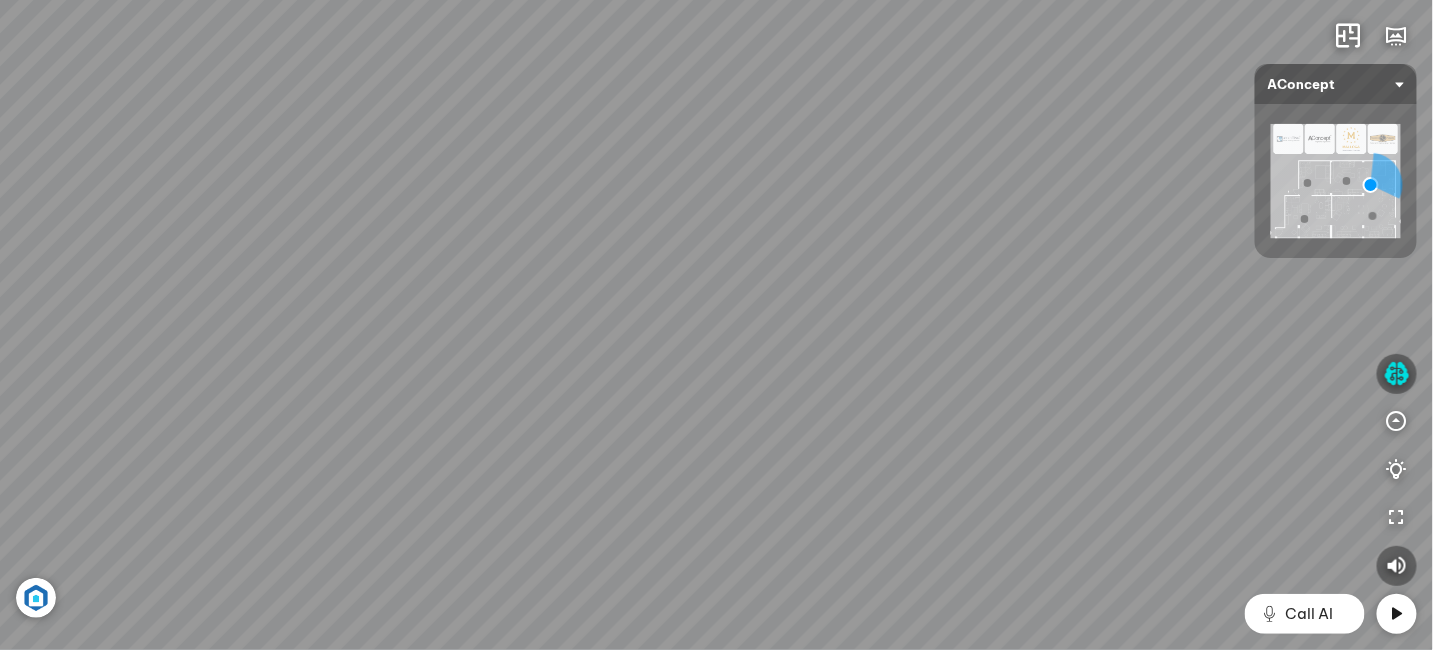 drag, startPoint x: 531, startPoint y: 290, endPoint x: 518, endPoint y: 173, distance: 117.72001 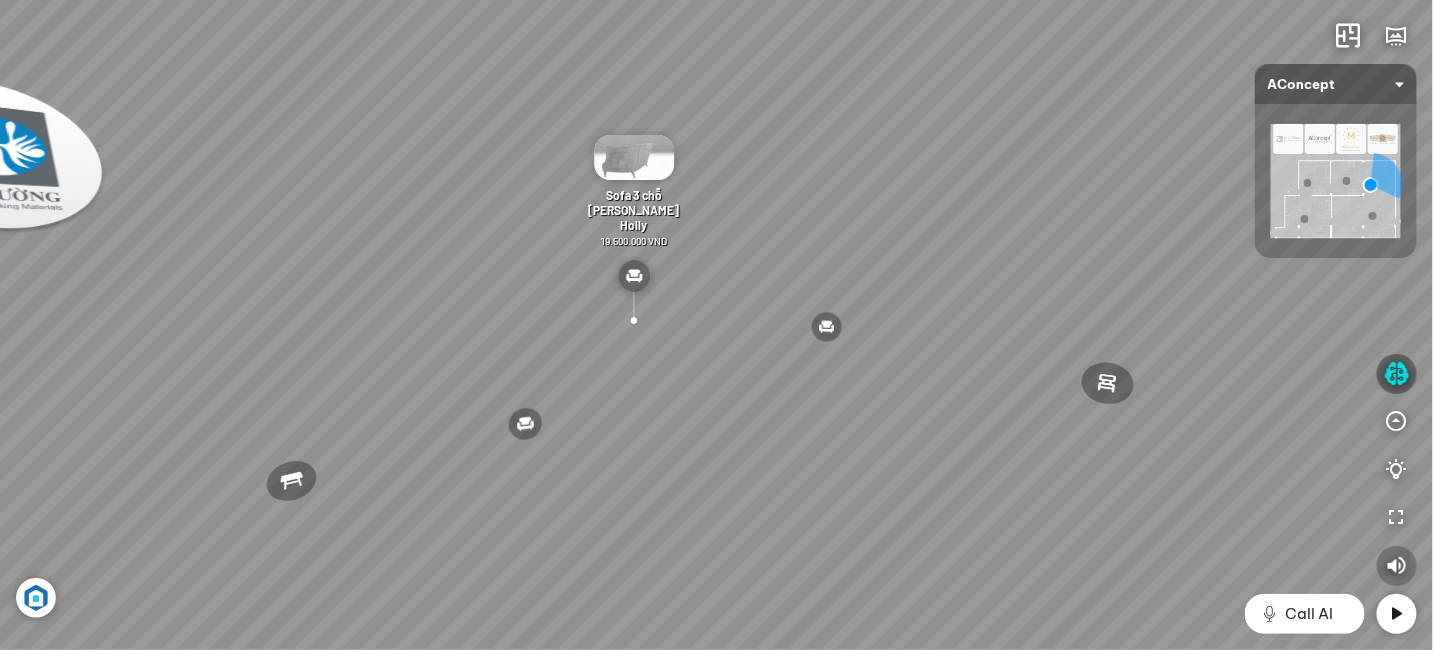 click at bounding box center (1397, 566) 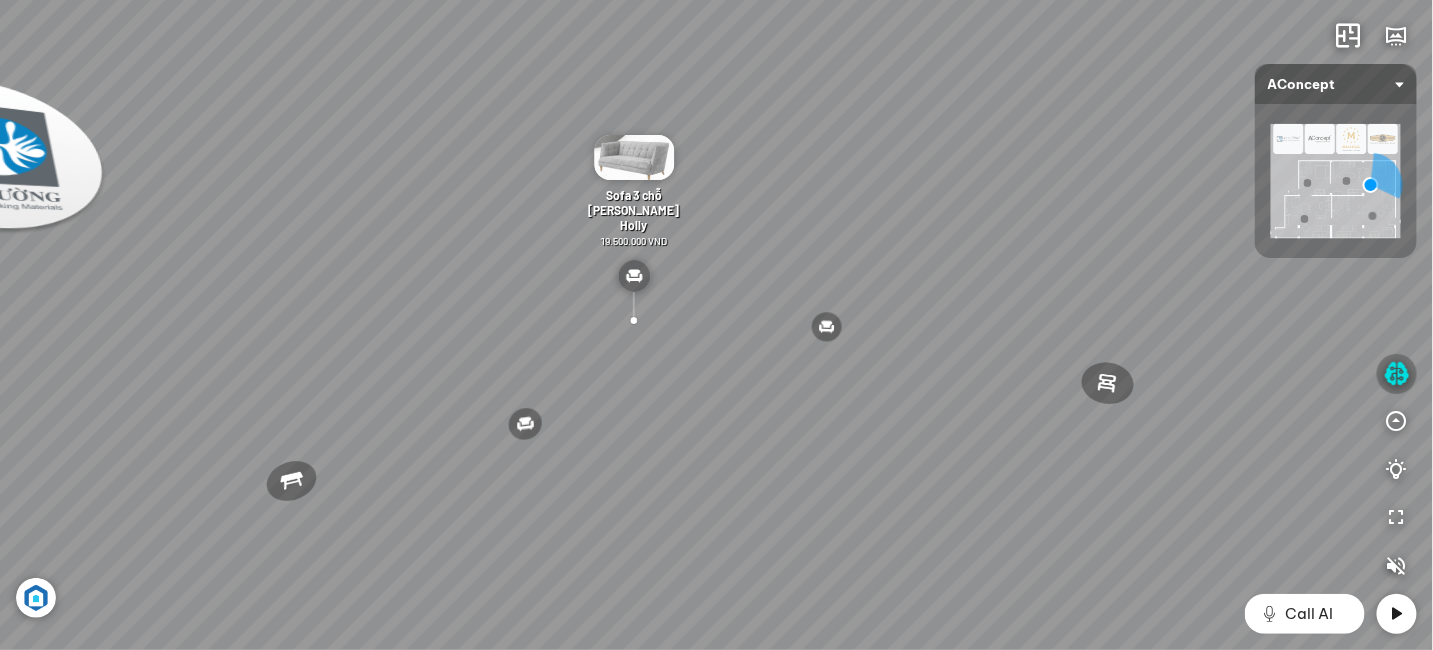 click at bounding box center (1397, 374) 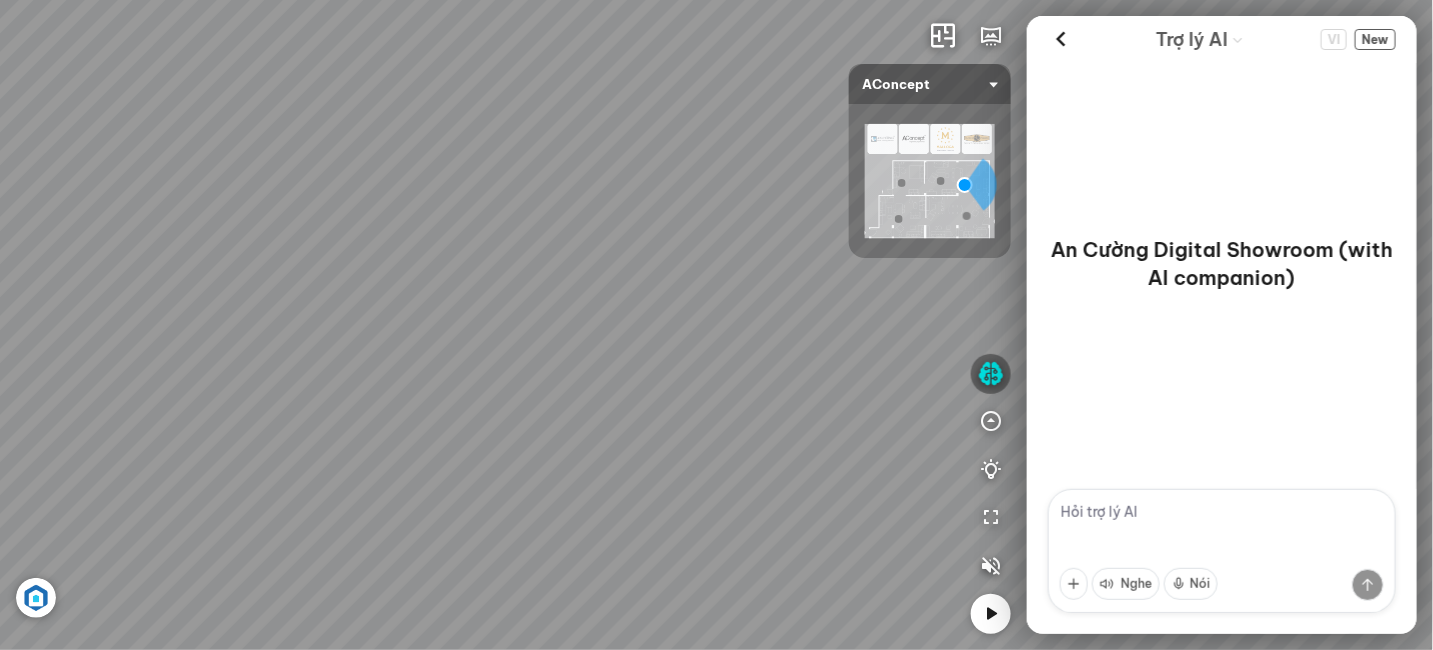 drag, startPoint x: 697, startPoint y: 203, endPoint x: 644, endPoint y: 193, distance: 53.935146 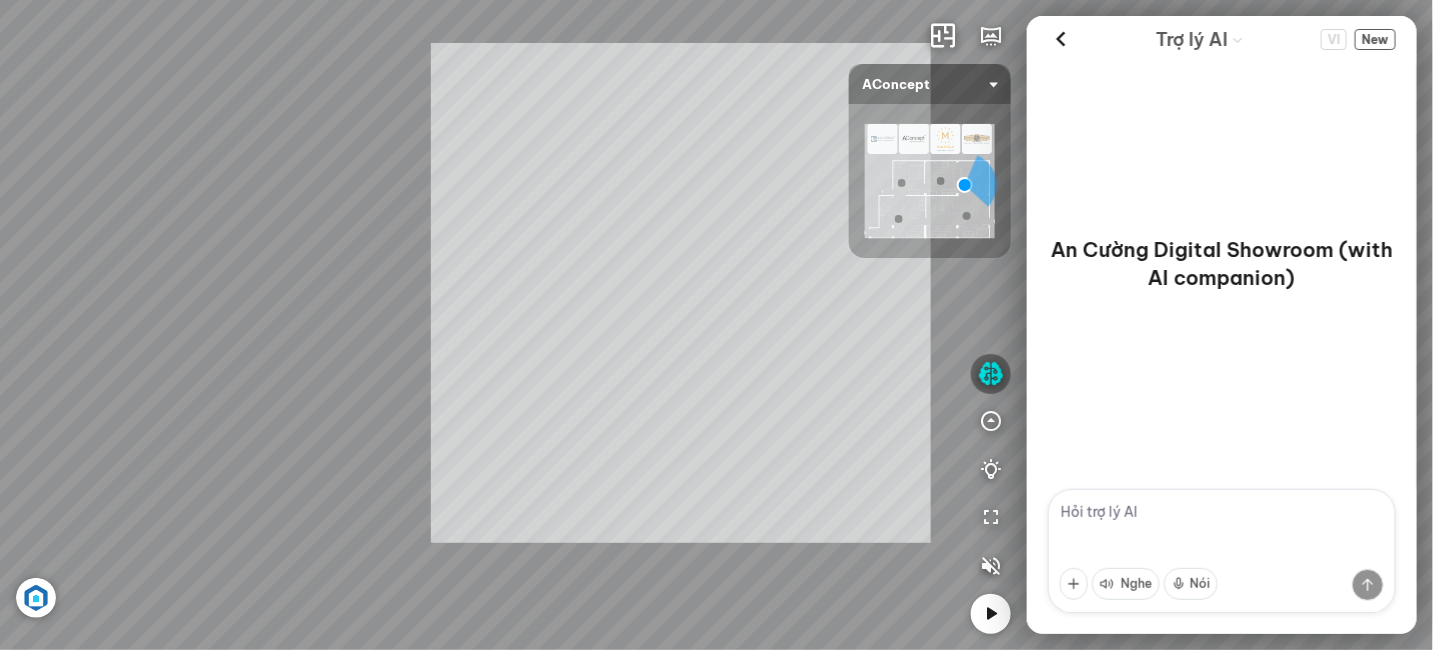 click on "Đèn [PERSON_NAME]
5.300.000 VND
Giường ngủ Palima
19.000.000 VND
Ghế thư giãn Nanna
7.800.000 VND
Ghế làm việc Winslow
3.200.000 VND" at bounding box center (716, 325) 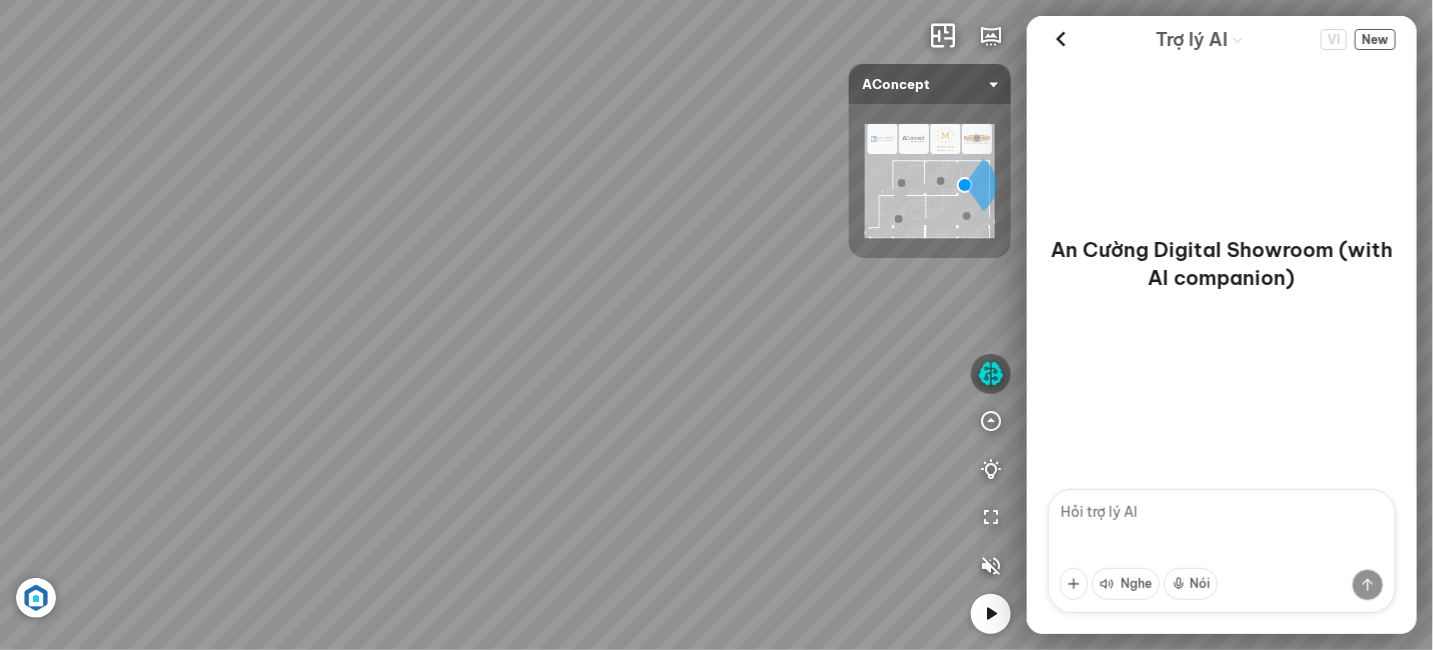 drag, startPoint x: 735, startPoint y: 177, endPoint x: 670, endPoint y: 257, distance: 103.077644 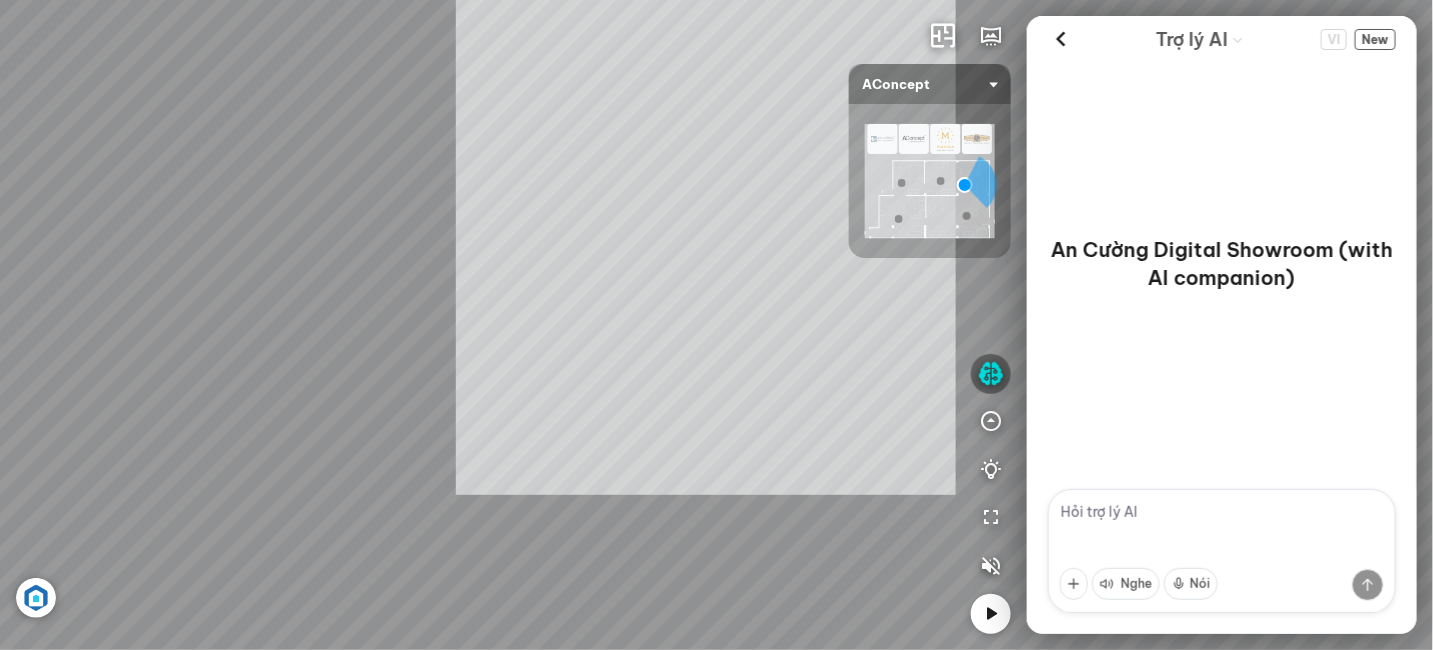 click on "Đèn [PERSON_NAME]
5.300.000 VND
Giường ngủ Palima
19.000.000 VND
Ghế thư giãn Nanna
7.800.000 VND
Ghế làm việc Winslow
3.200.000 VND" at bounding box center (716, 325) 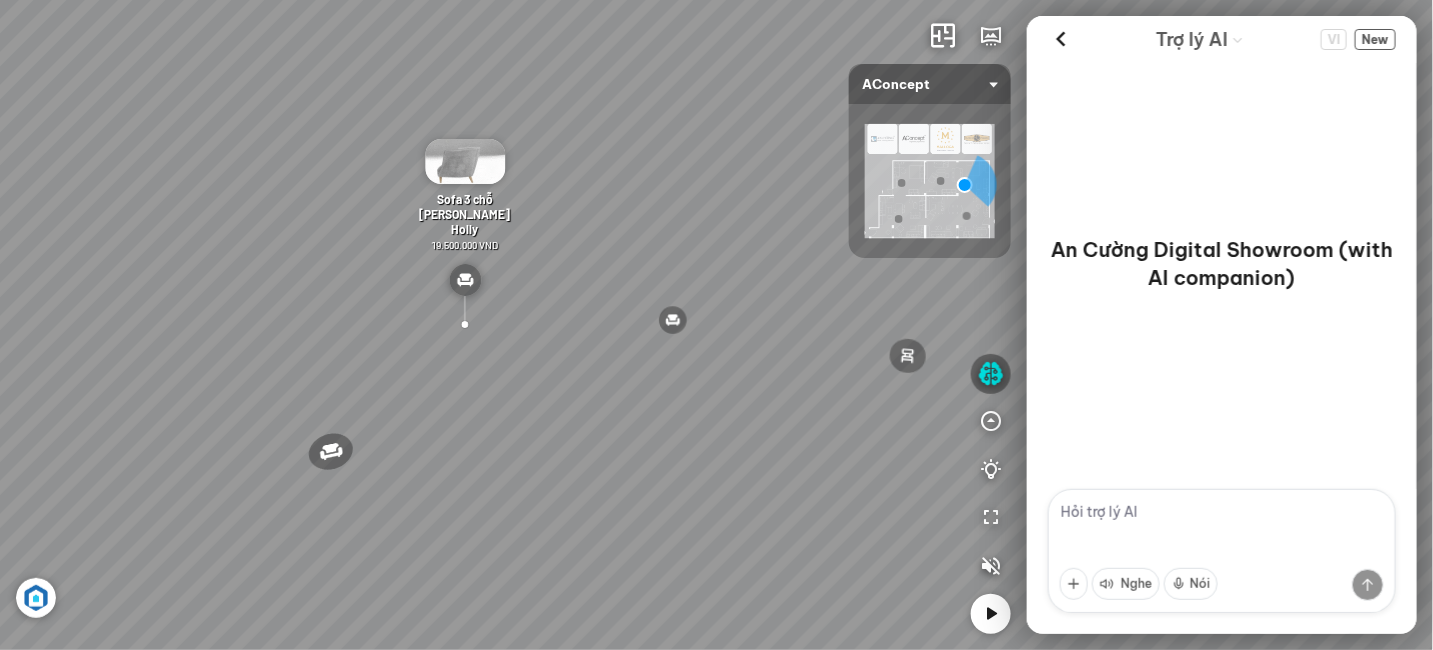 click at bounding box center (1222, 551) 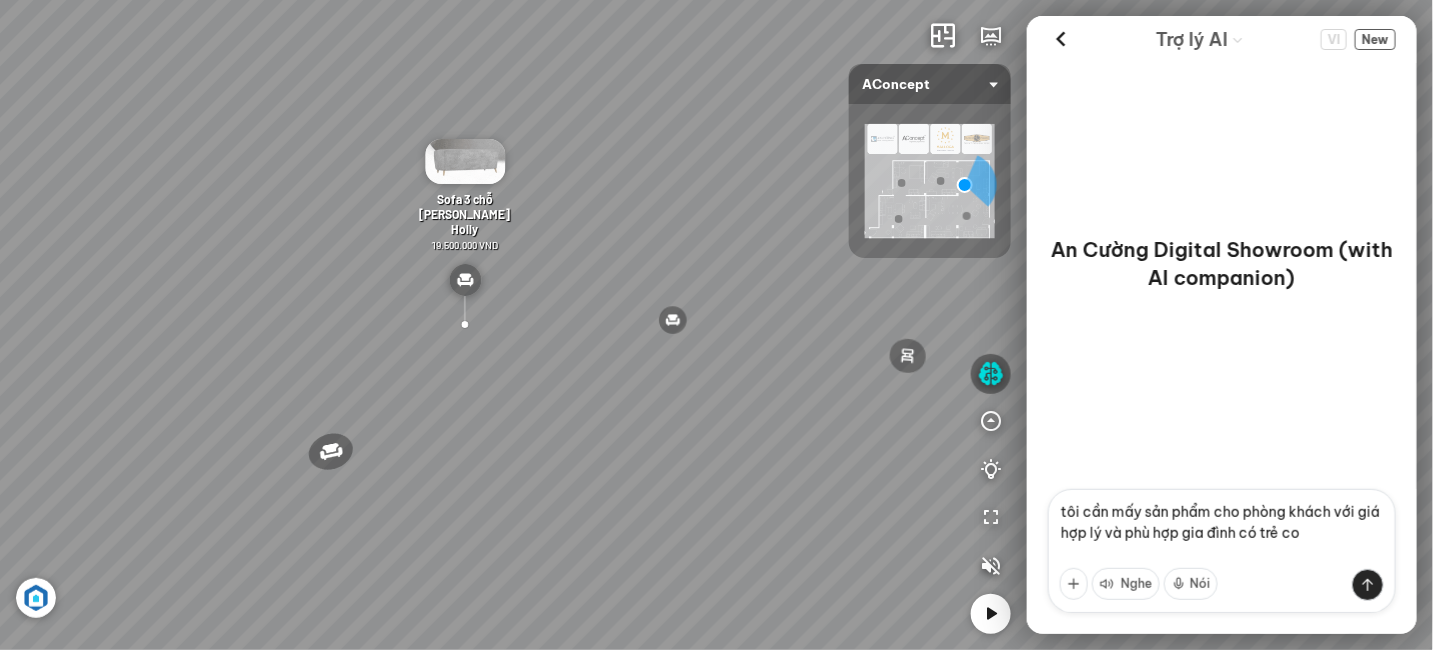 type on "tôi cần mấy sản phẩm cho phòng khách với giá hợp lý và phù hợp gia đình có trẻ con" 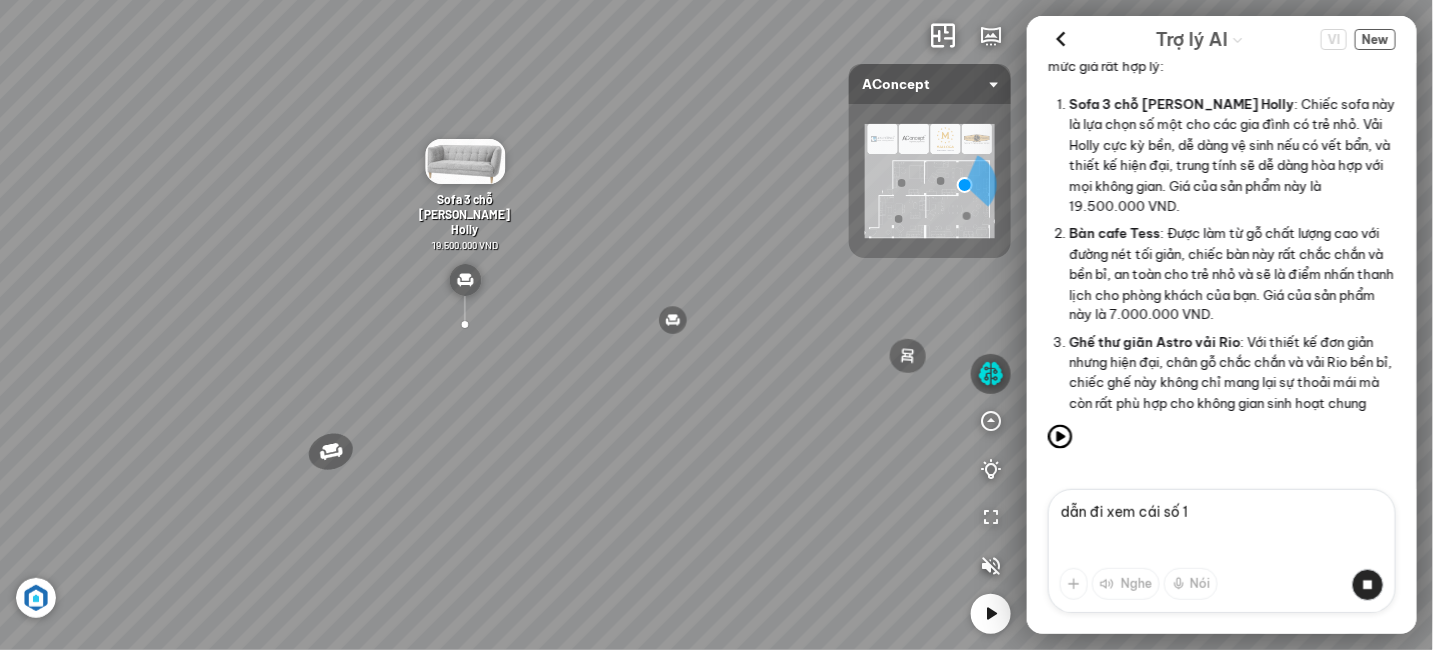 scroll, scrollTop: 1191, scrollLeft: 0, axis: vertical 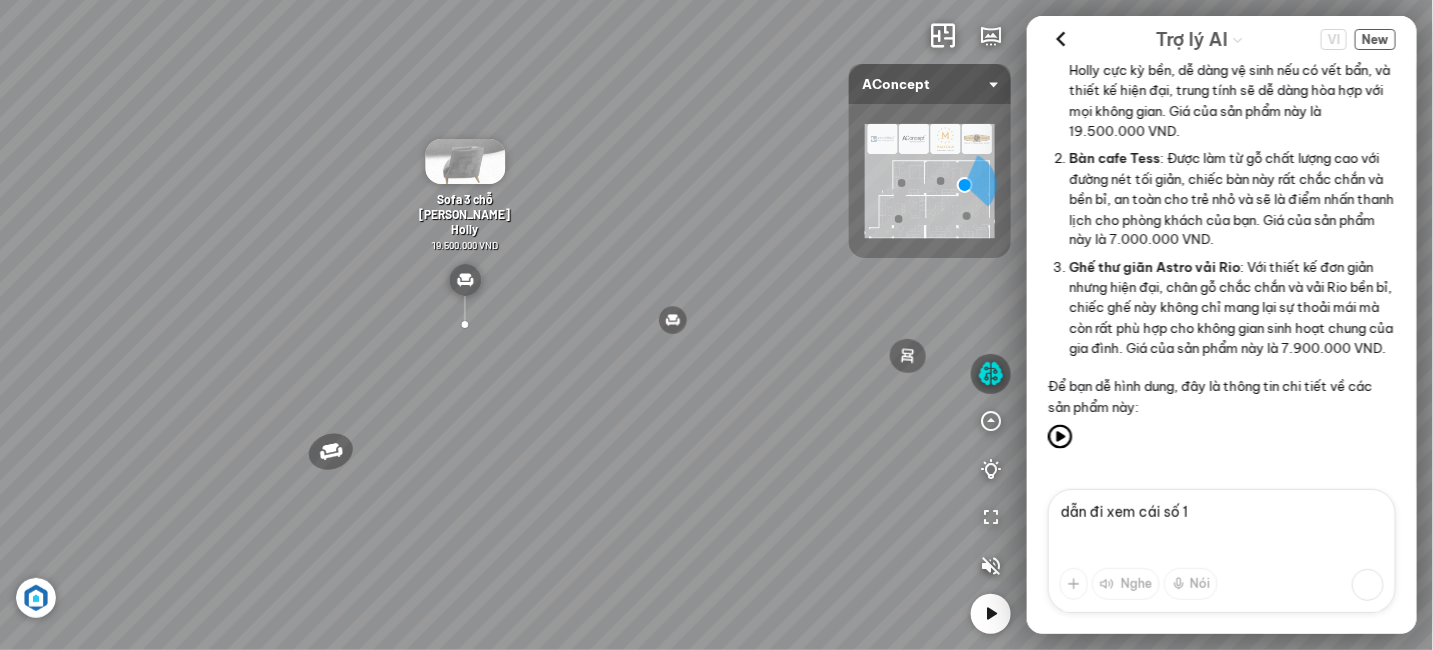 type on "dẫn đi xem cái số 1" 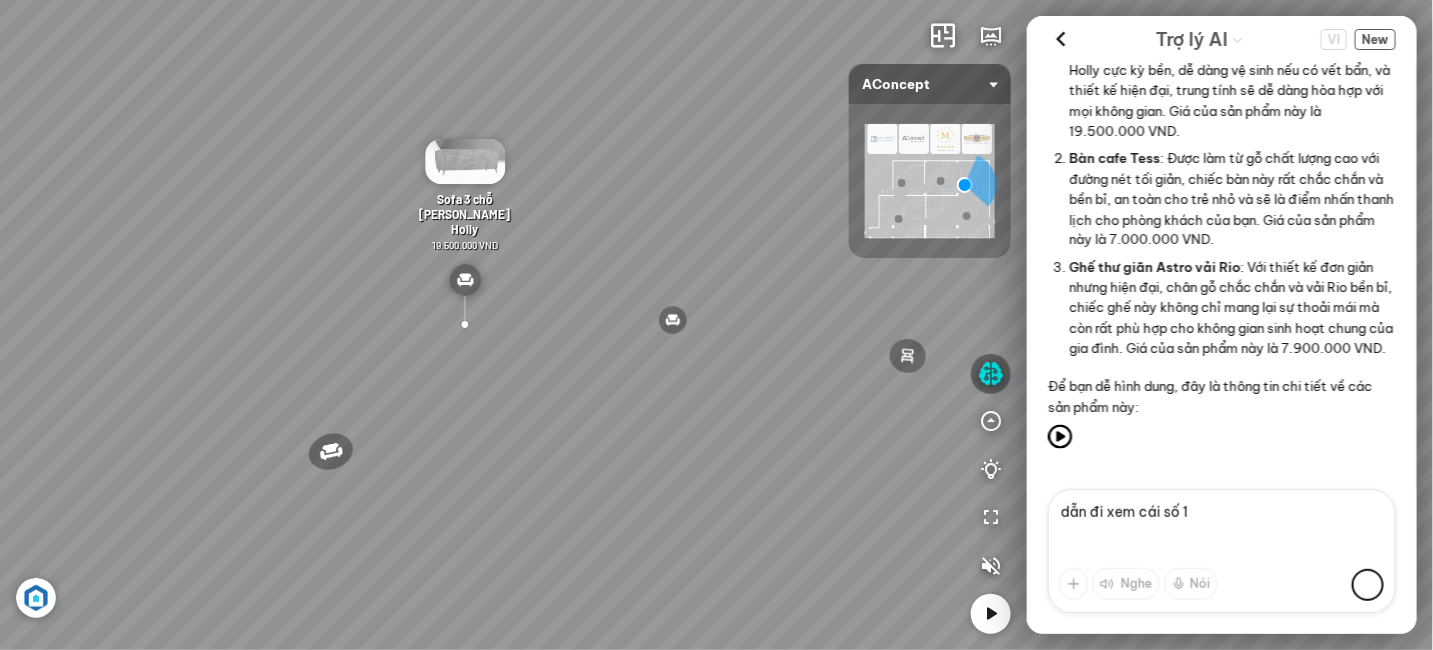 click at bounding box center [1368, 585] 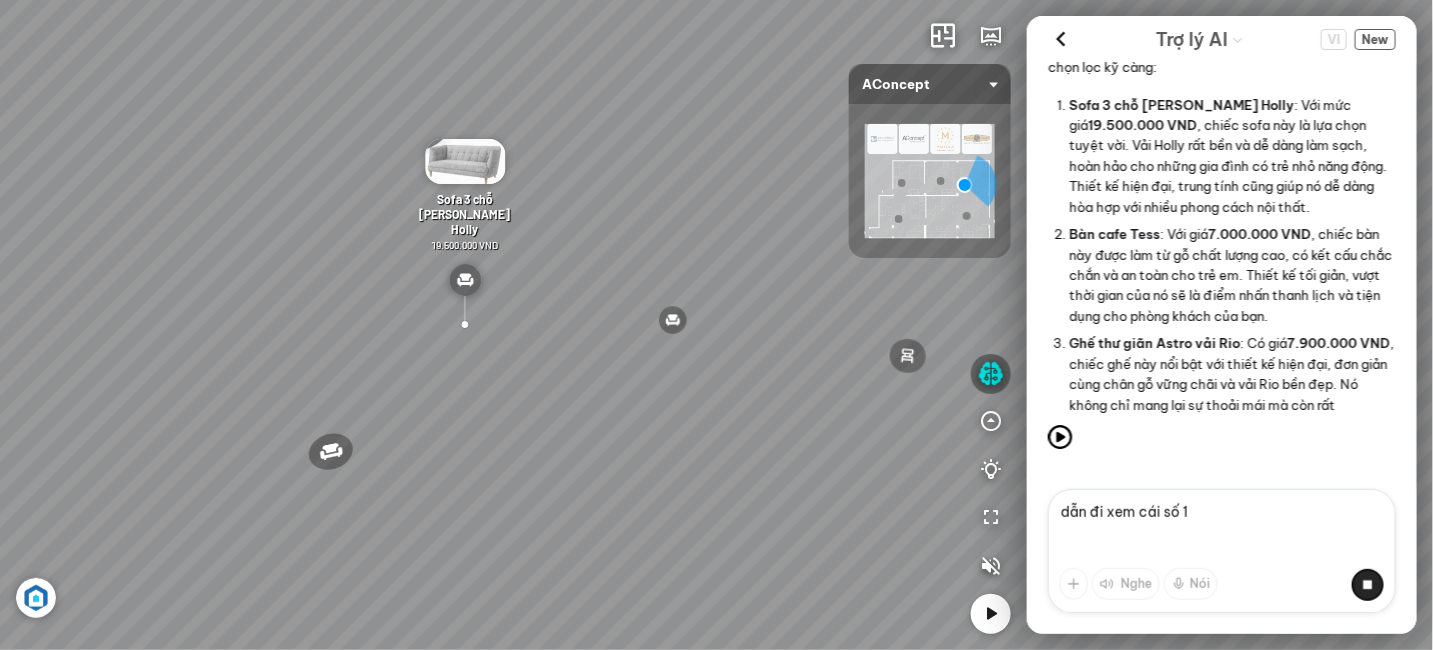 scroll, scrollTop: 2209, scrollLeft: 0, axis: vertical 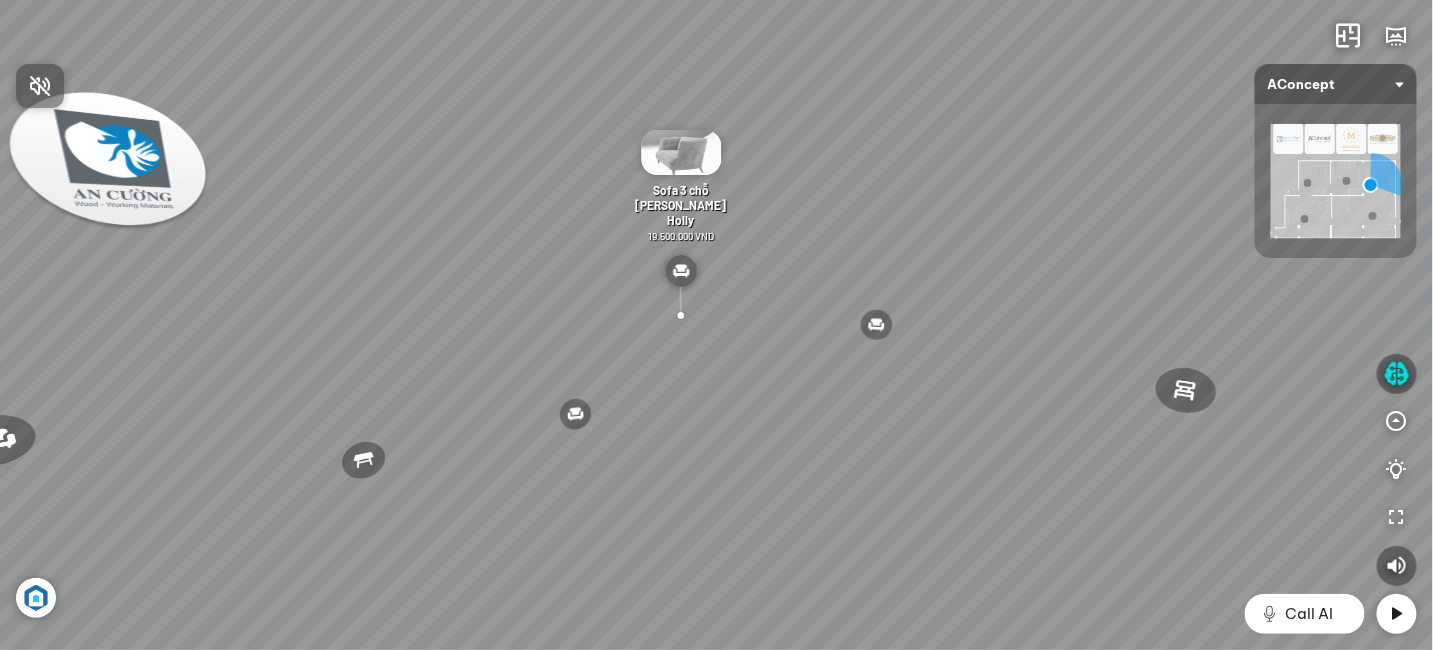 click at bounding box center (716, 325) 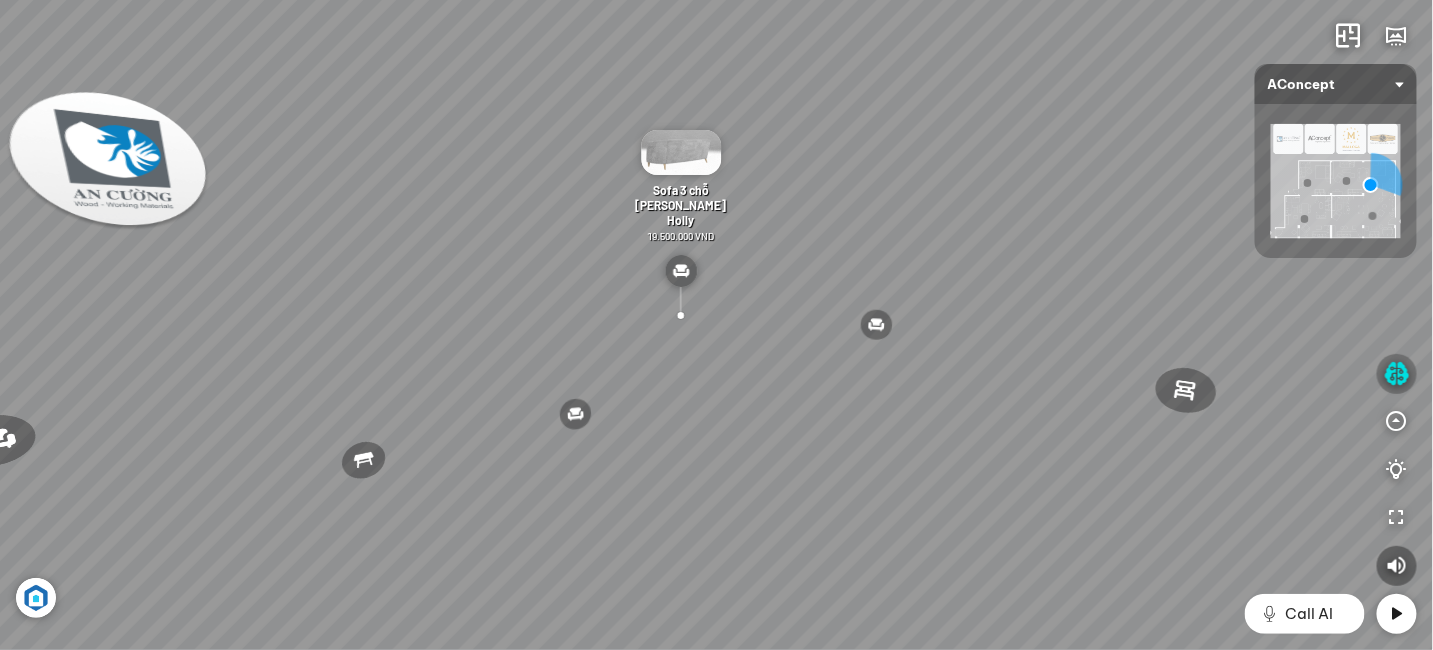 click at bounding box center (1397, 374) 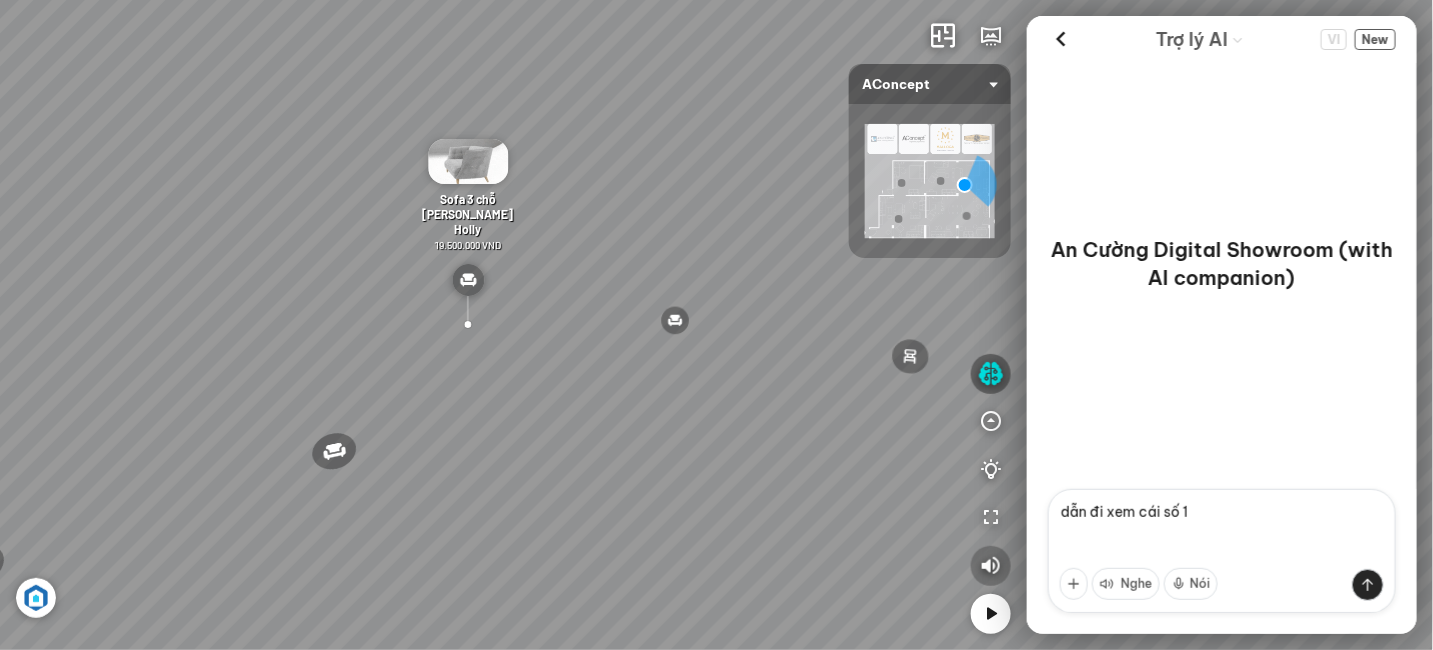 click at bounding box center [991, 566] 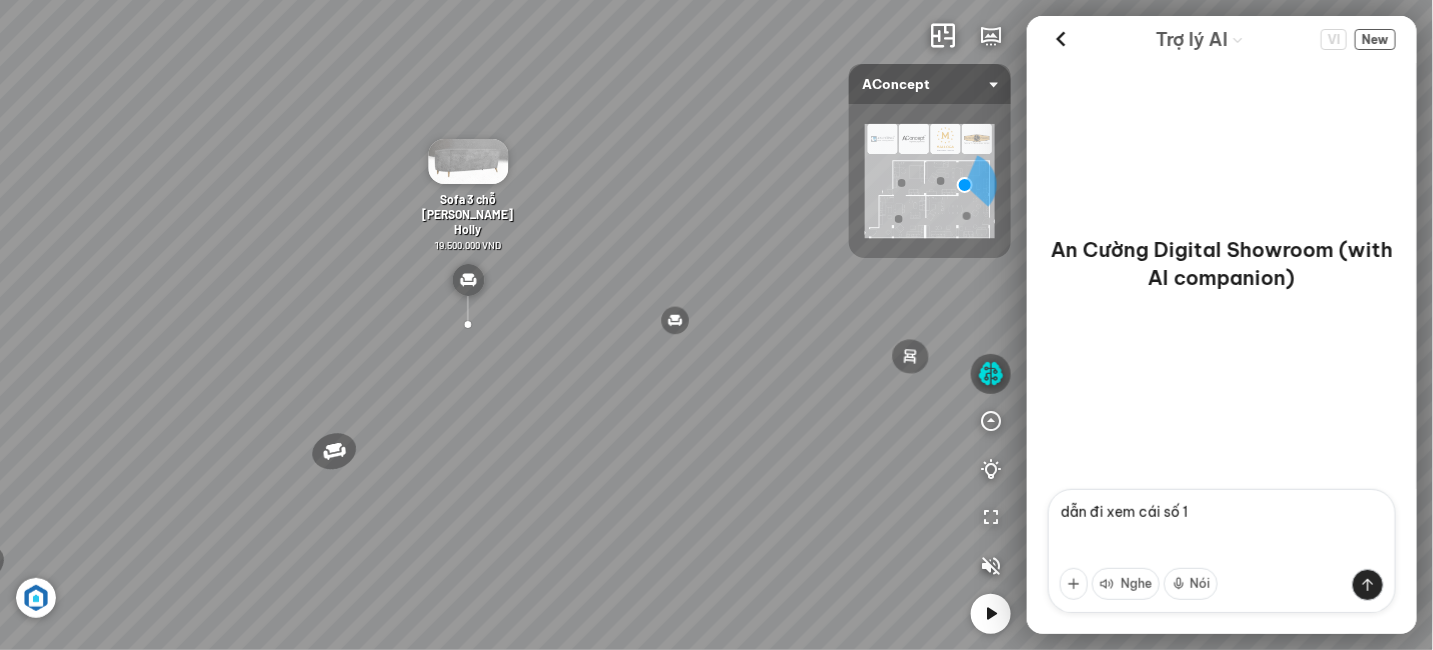 click on "dẫn đi xem cái số 1" at bounding box center [1222, 551] 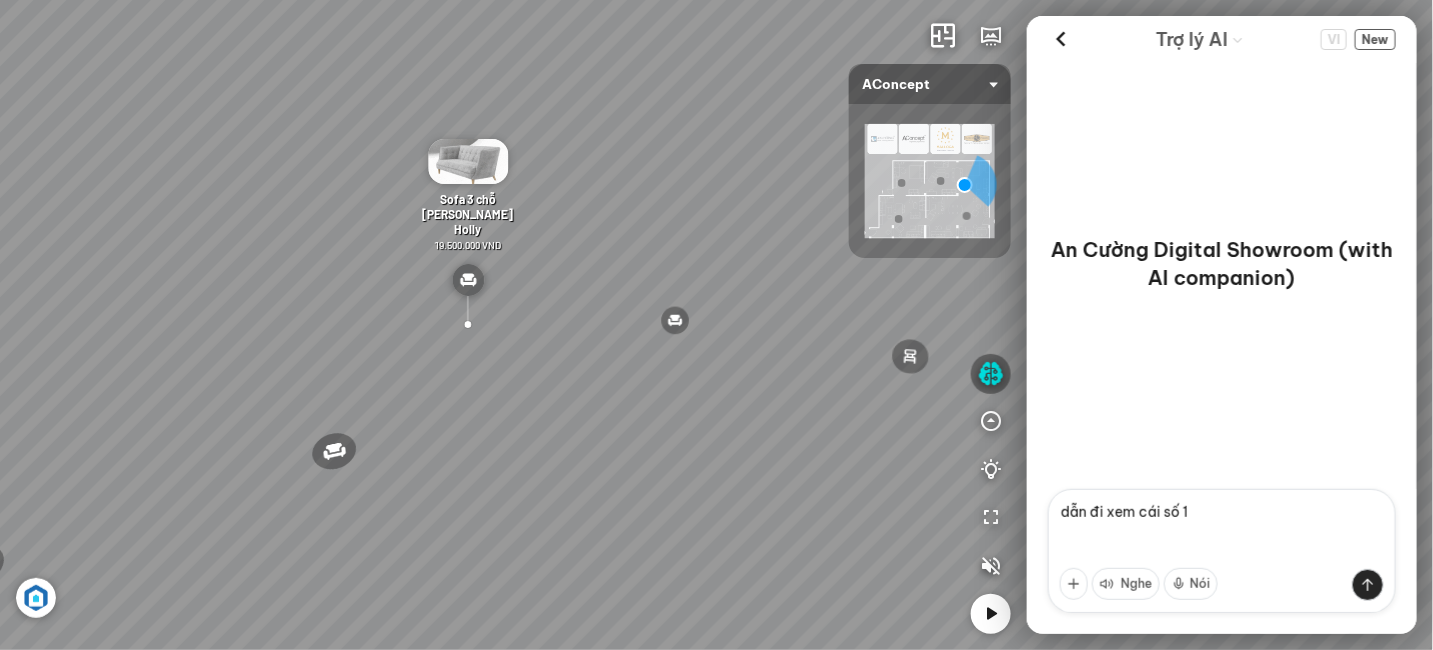drag, startPoint x: 1196, startPoint y: 510, endPoint x: 1039, endPoint y: 521, distance: 157.38487 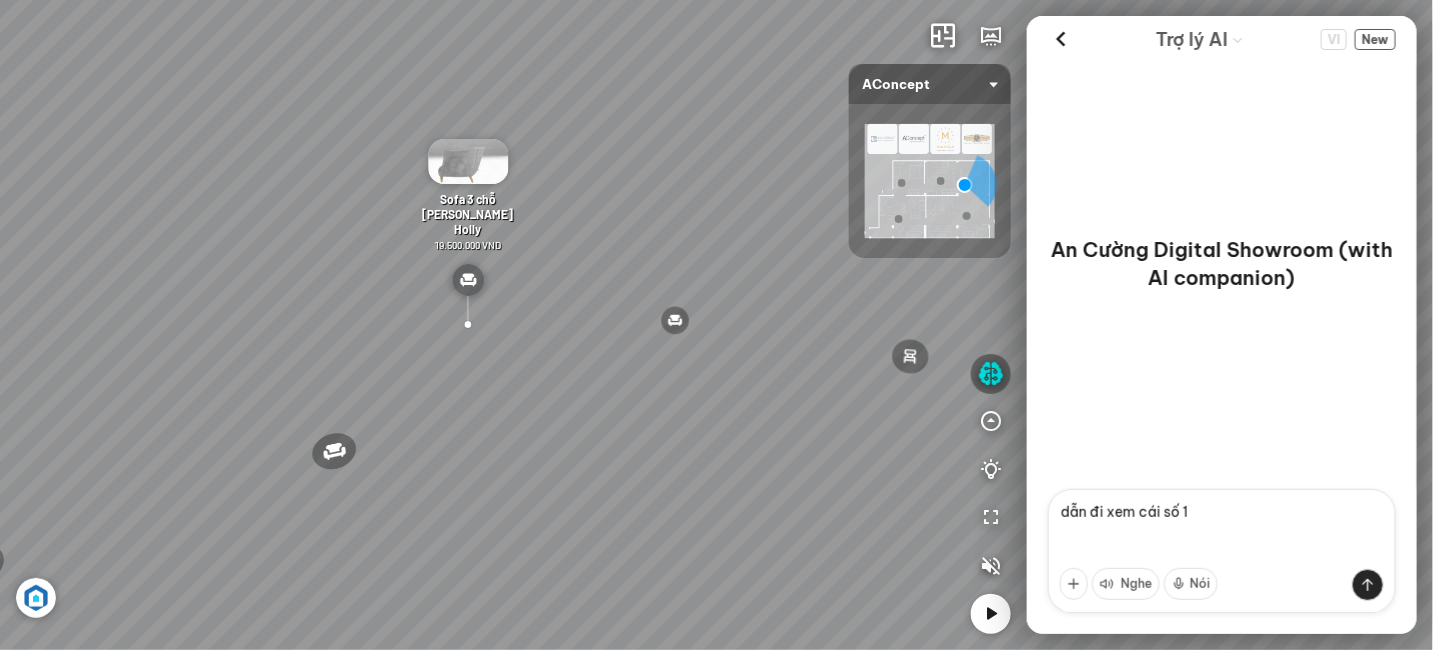 click on "dẫn đi xem cái số 1   Nghe   Nói" at bounding box center (1222, 561) 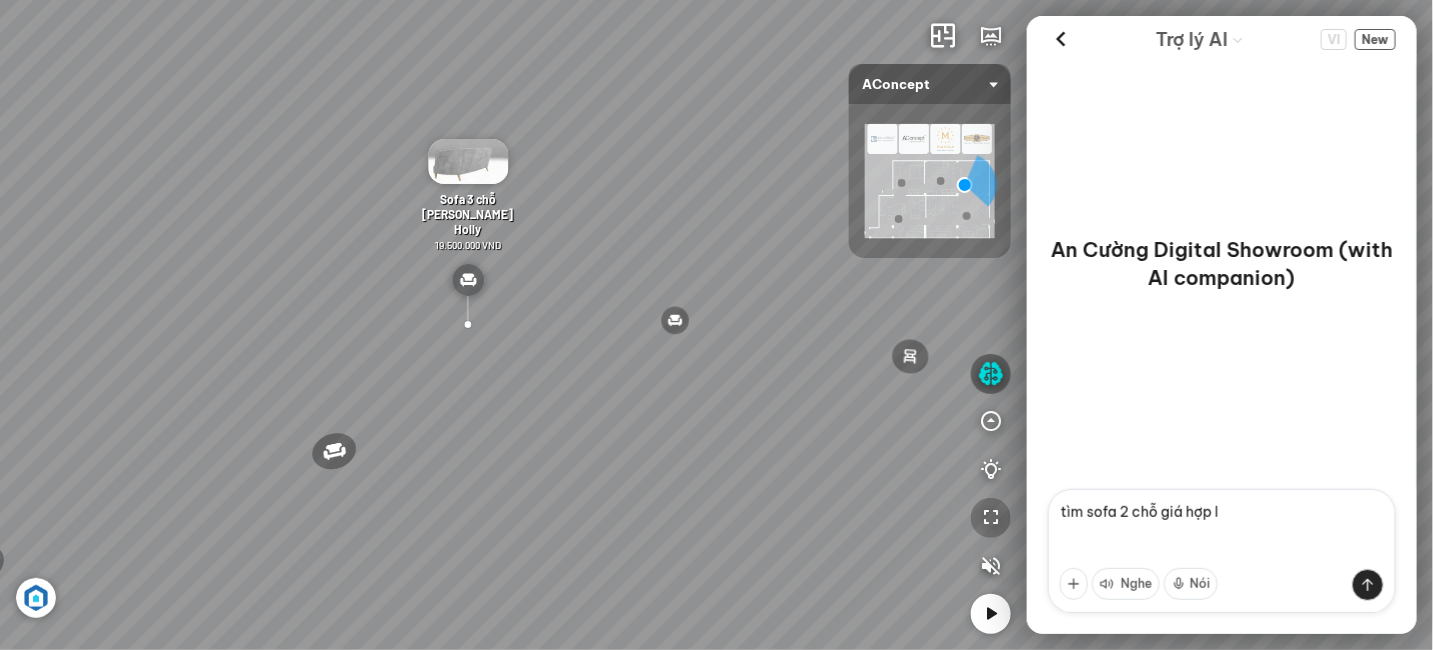 type on "tìm sofa 2 chỗ giá hợp lý" 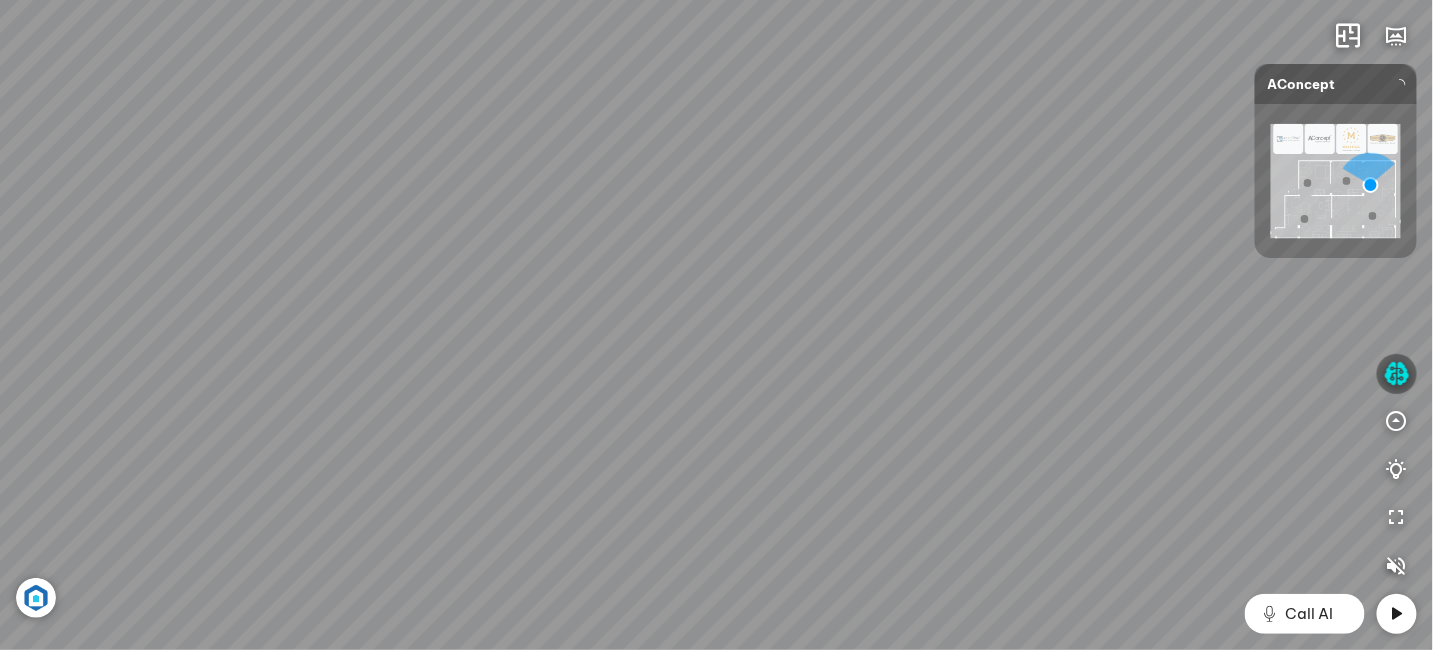 scroll, scrollTop: 230462, scrollLeft: 0, axis: vertical 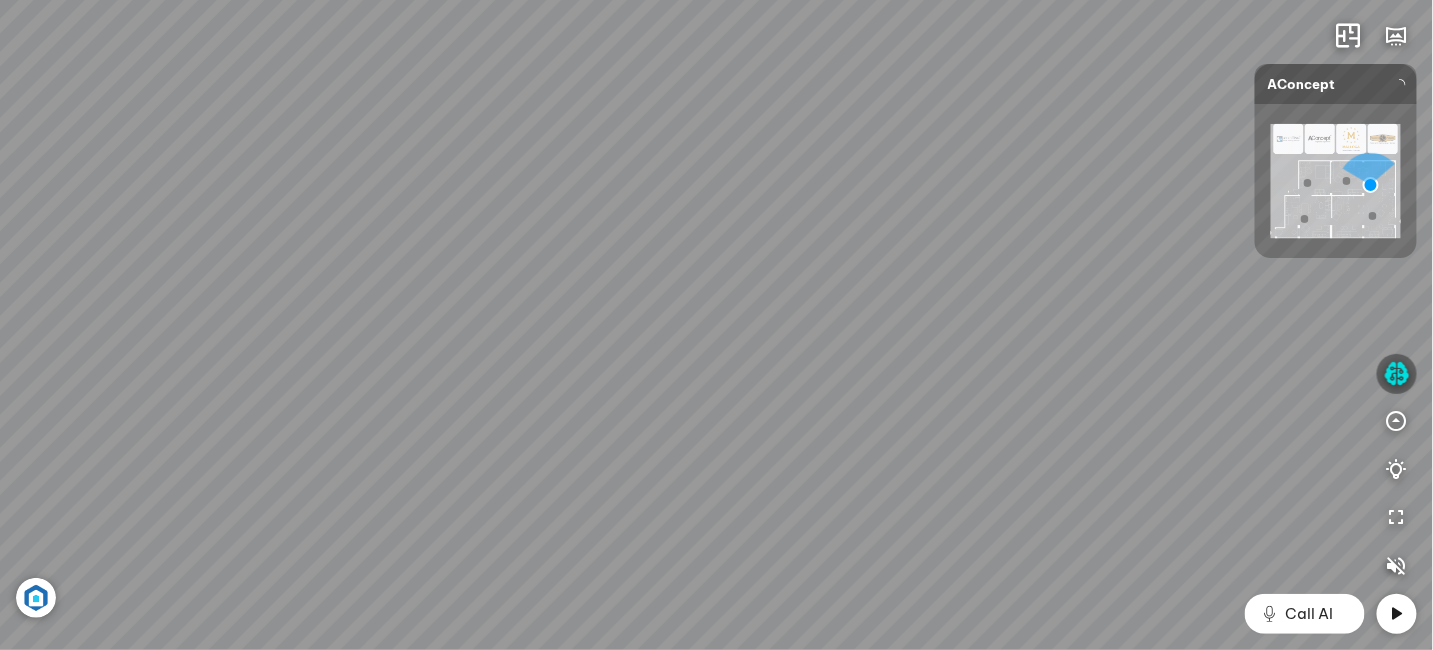 type on "Dẫn đi" 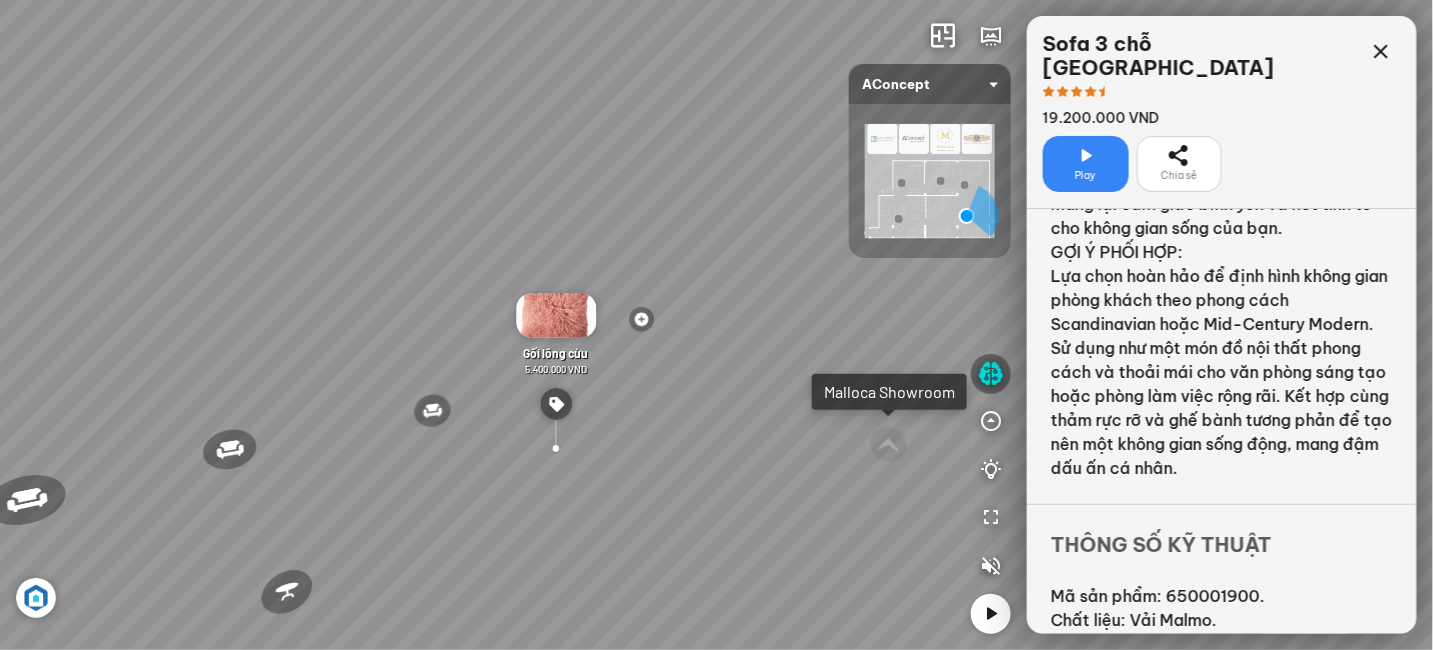 scroll, scrollTop: 462, scrollLeft: 0, axis: vertical 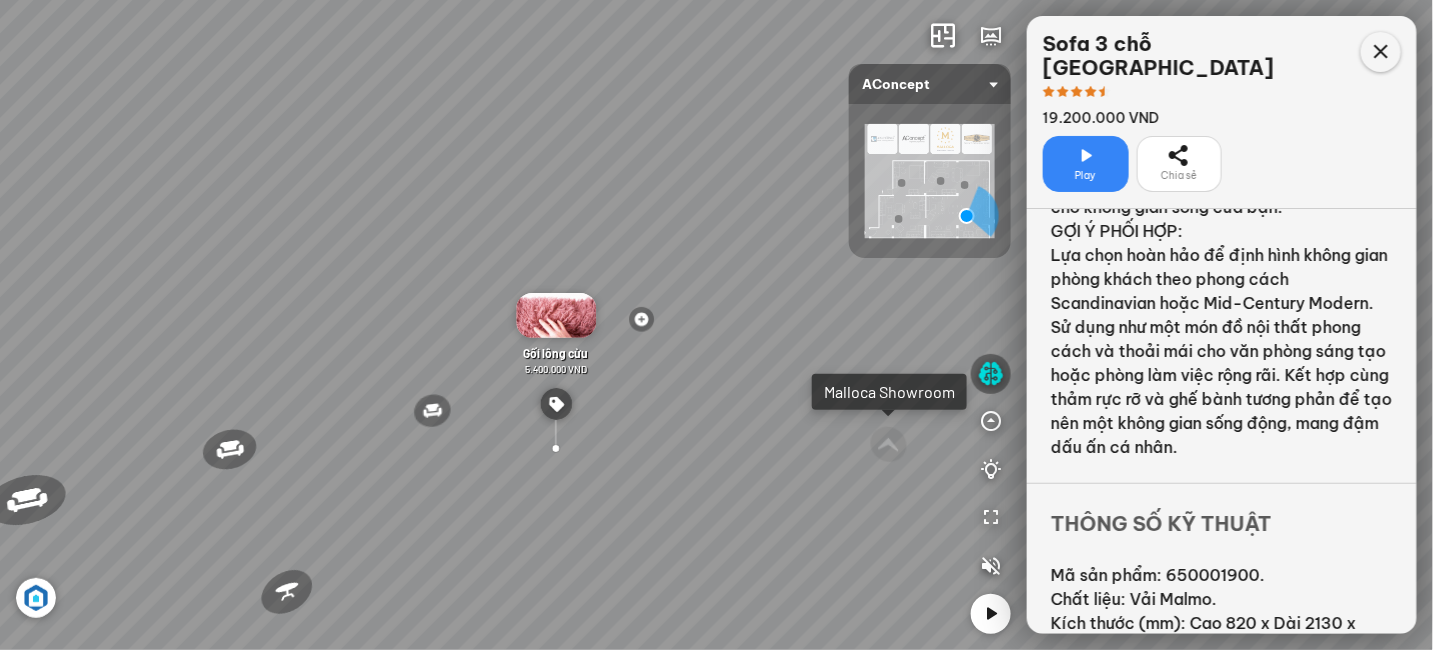 click at bounding box center (1381, 52) 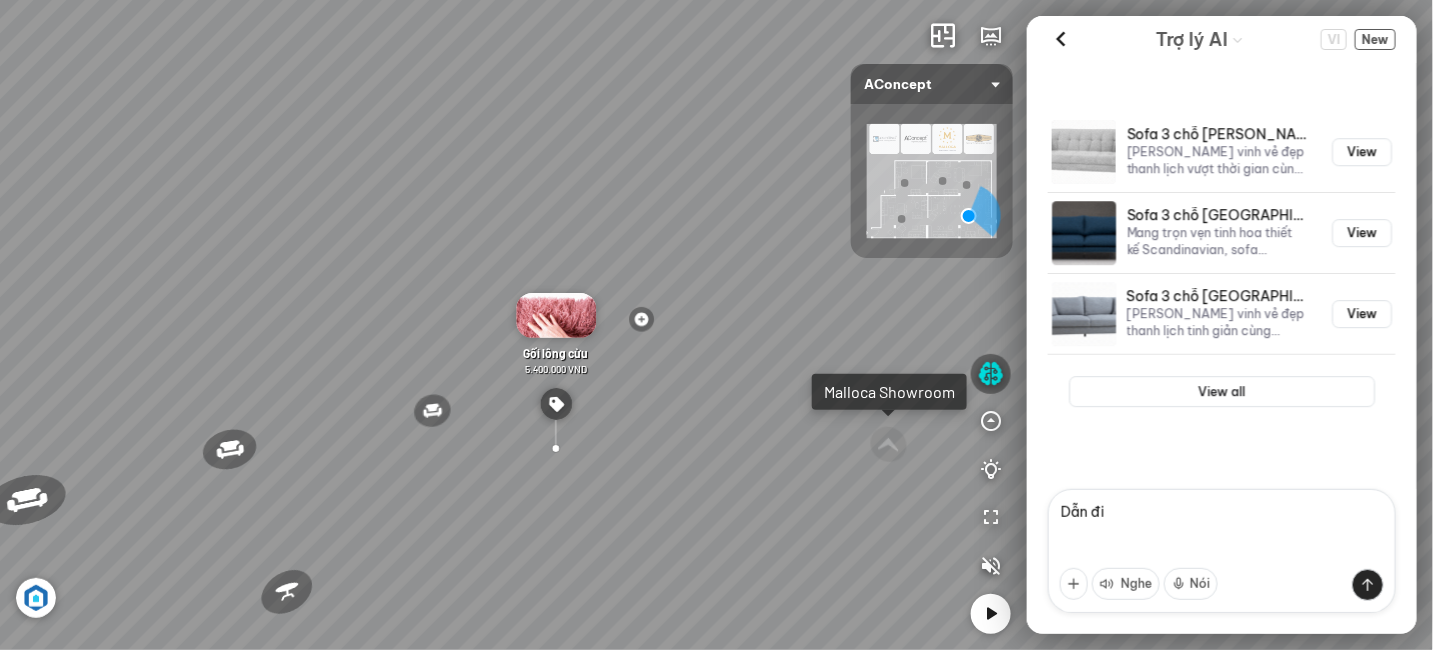 scroll, scrollTop: 11646, scrollLeft: 0, axis: vertical 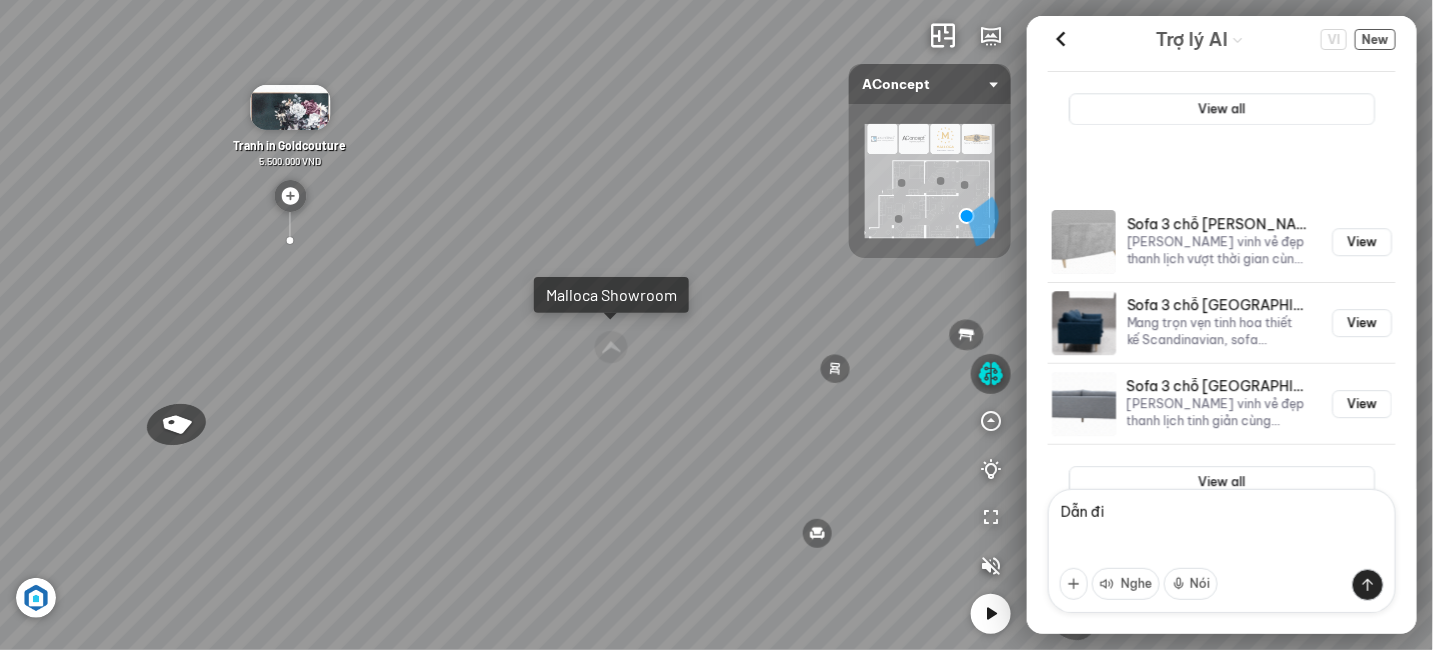 drag, startPoint x: 827, startPoint y: 298, endPoint x: 747, endPoint y: 204, distance: 123.4342 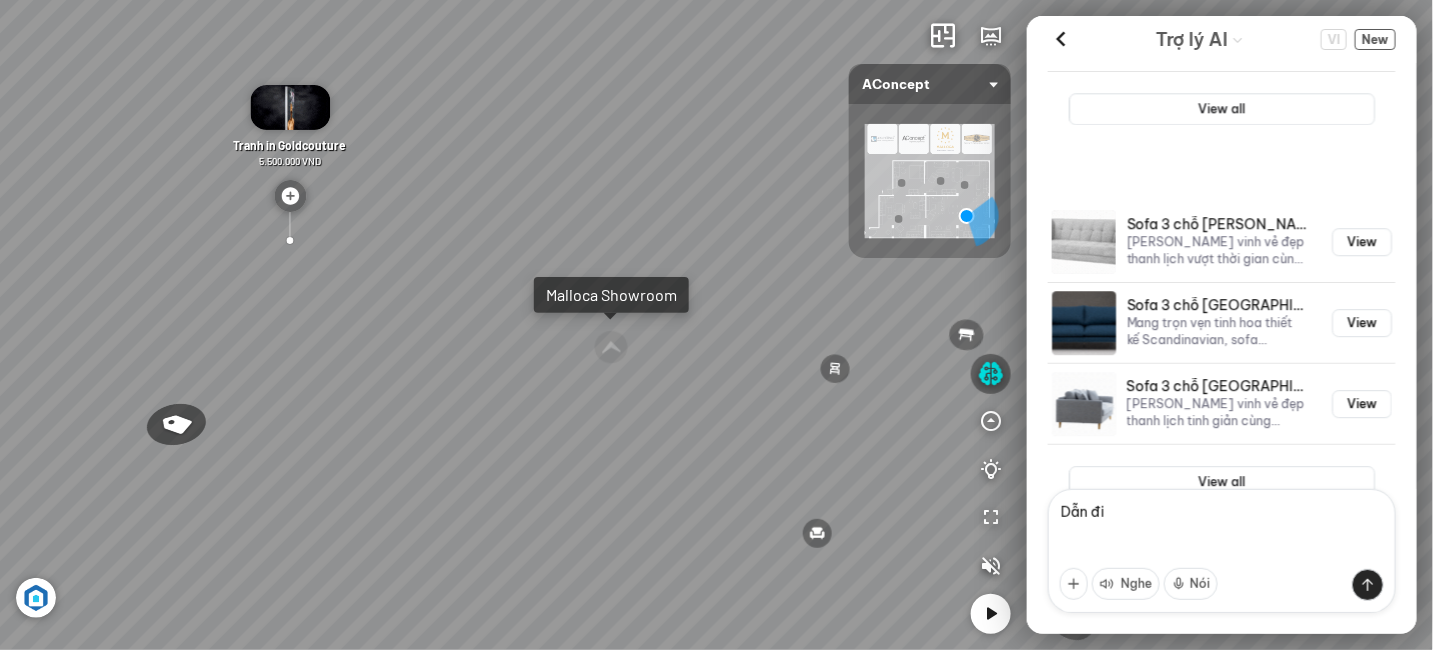 click on "Ghế ăn Andrew
3.200.000 VND
Ghế ăn Wilma
1.800.000 VND
Sofa 3 chỗ Moreno
31.000.000 VND
Bàn Cafe Tinka
3.600.000 VND" at bounding box center (716, 325) 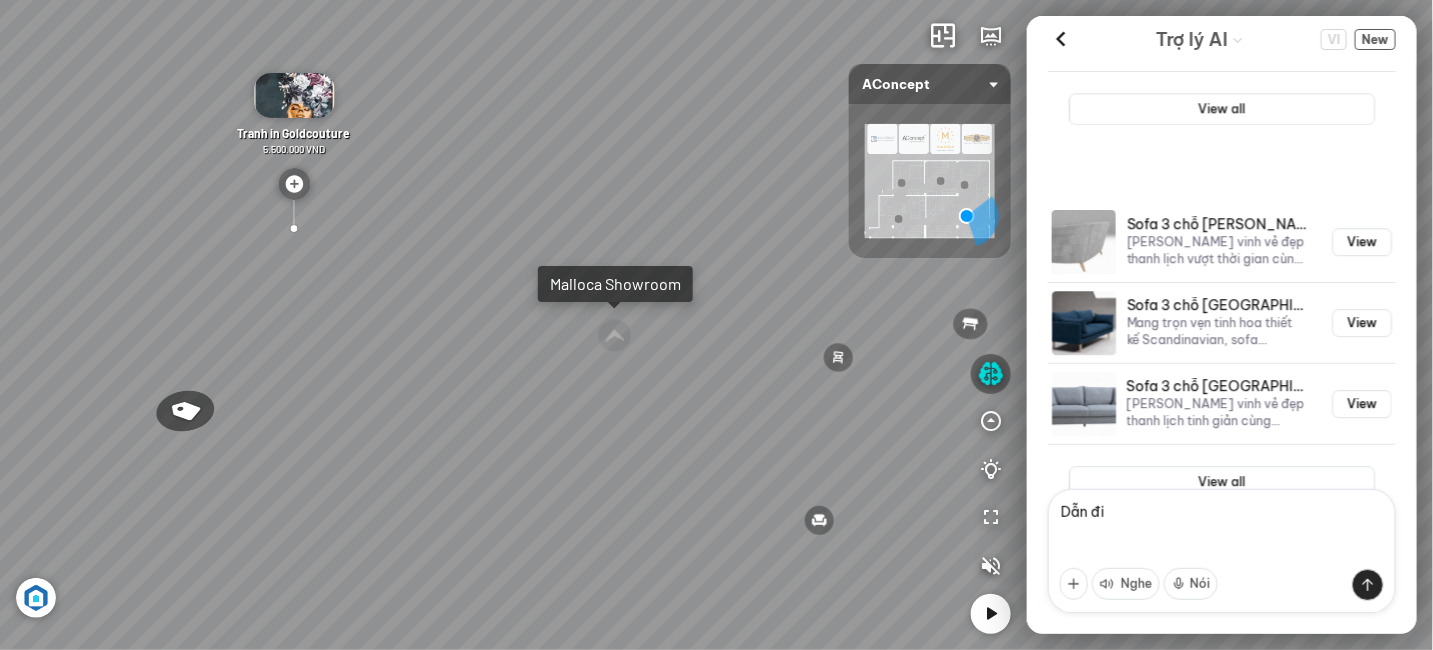 drag, startPoint x: 618, startPoint y: 294, endPoint x: 825, endPoint y: 346, distance: 213.43149 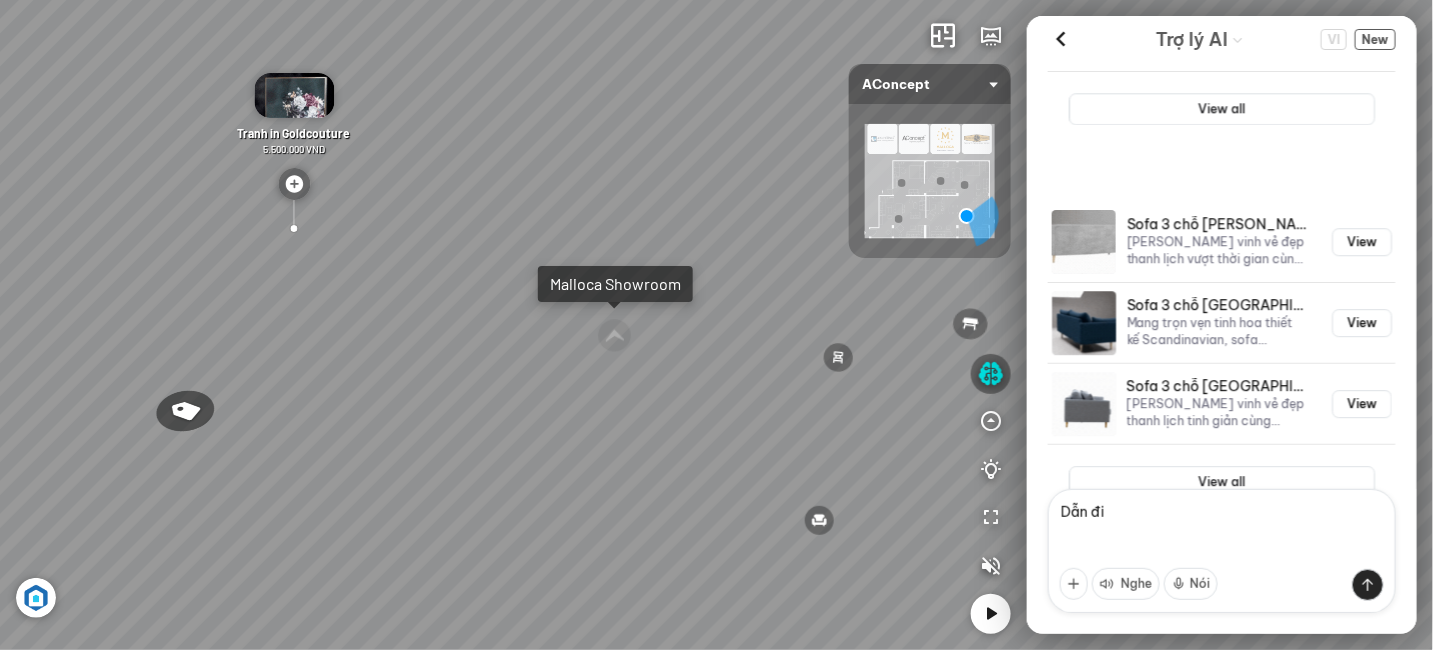 click on "Ghế ăn Andrew
3.200.000 VND
Ghế ăn Wilma
1.800.000 VND
Sofa 3 chỗ Moreno
31.000.000 VND
Bàn Cafe Tinka
3.600.000 VND" at bounding box center (716, 325) 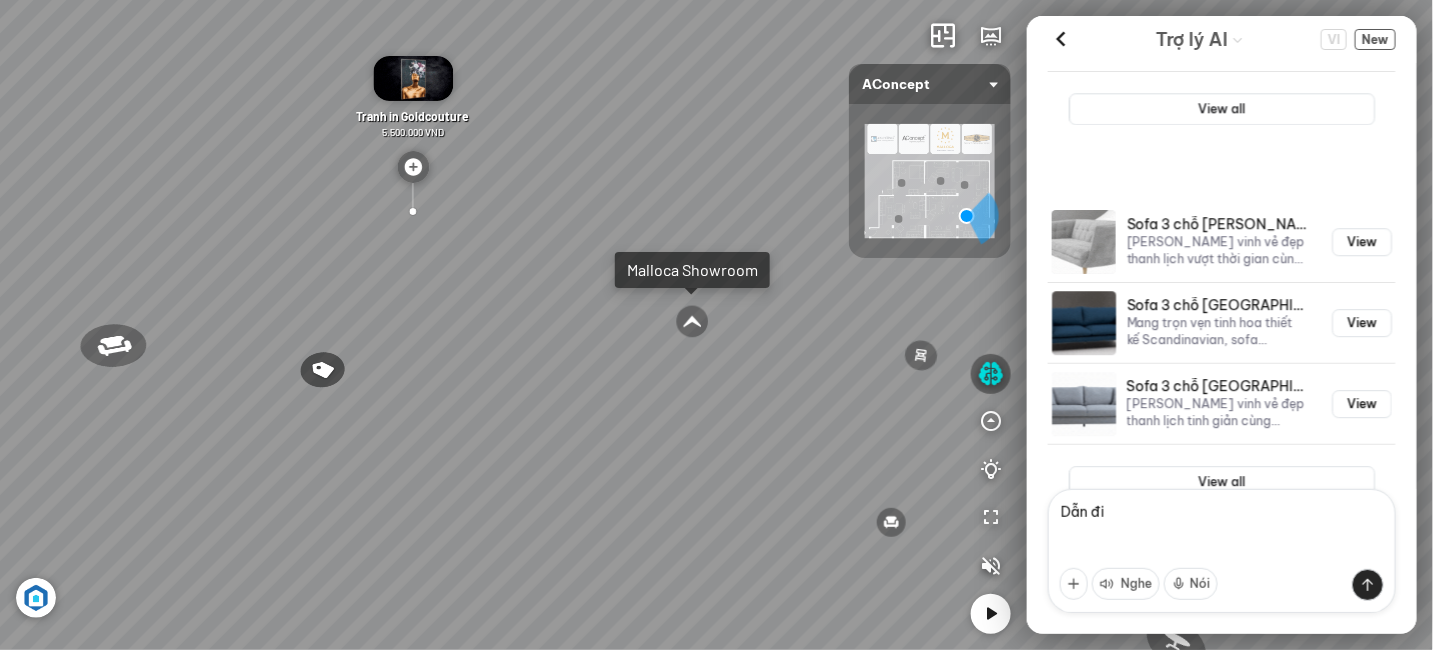 drag, startPoint x: 694, startPoint y: 382, endPoint x: 778, endPoint y: 382, distance: 84 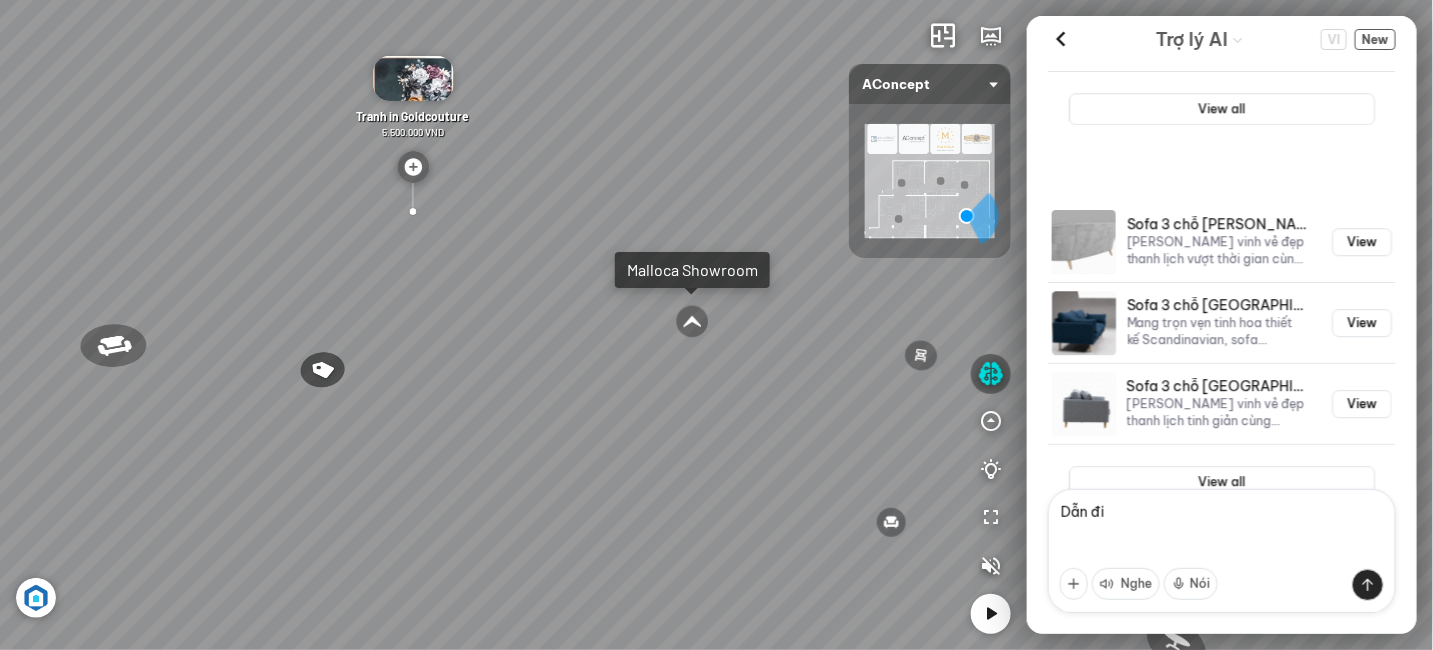 click on "Ghế ăn Andrew
3.200.000 VND
Ghế ăn Wilma
1.800.000 VND
Sofa 3 chỗ Moreno
31.000.000 VND
Bàn Cafe Tinka
3.600.000 VND" at bounding box center [716, 325] 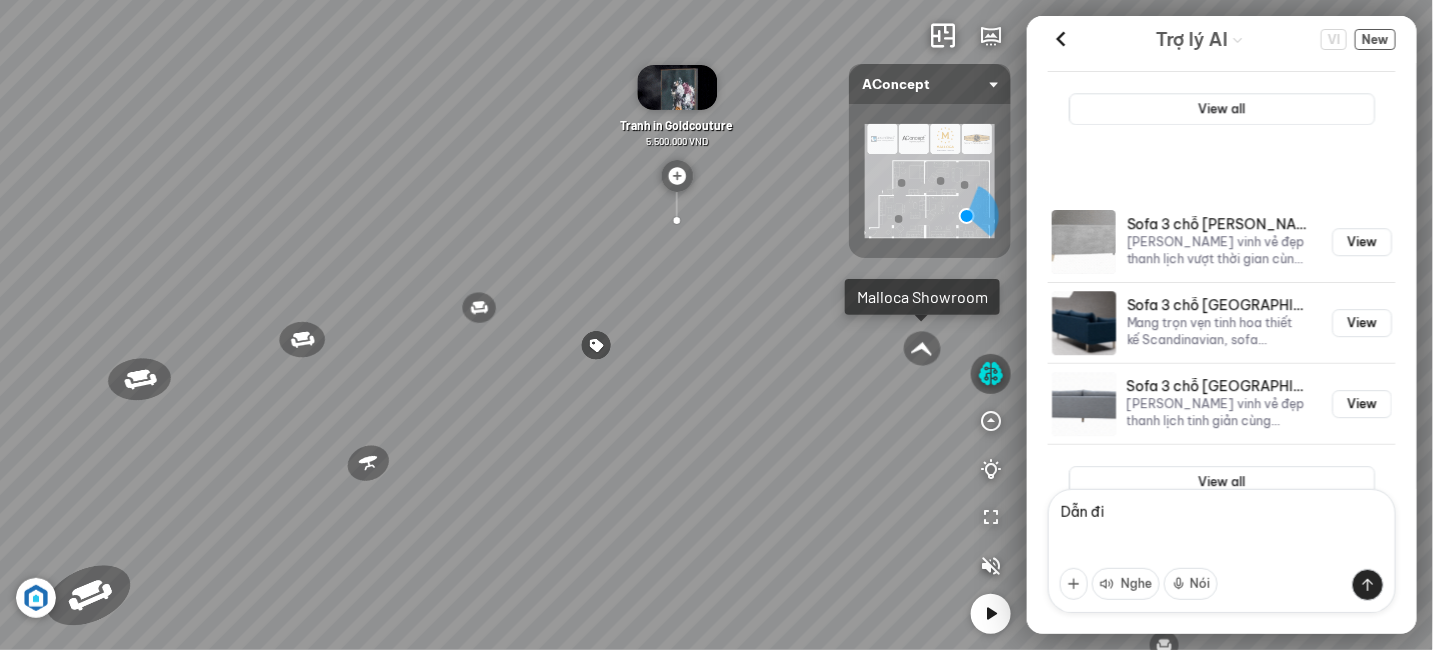 drag, startPoint x: 631, startPoint y: 380, endPoint x: 783, endPoint y: 446, distance: 165.71059 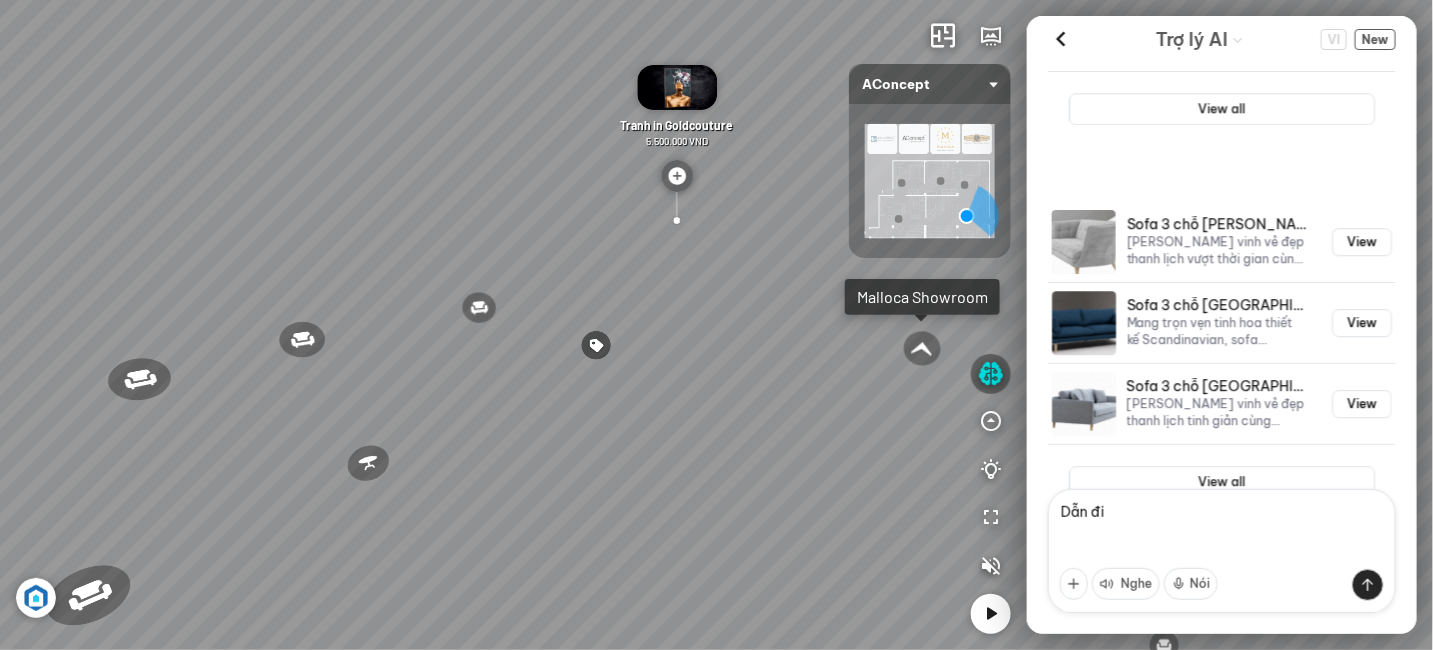 click on "Ghế ăn Andrew
3.200.000 VND
Ghế ăn Wilma
1.800.000 VND
Sofa 3 chỗ Moreno
31.000.000 VND
Bàn Cafe Tinka
3.600.000 VND" at bounding box center [716, 325] 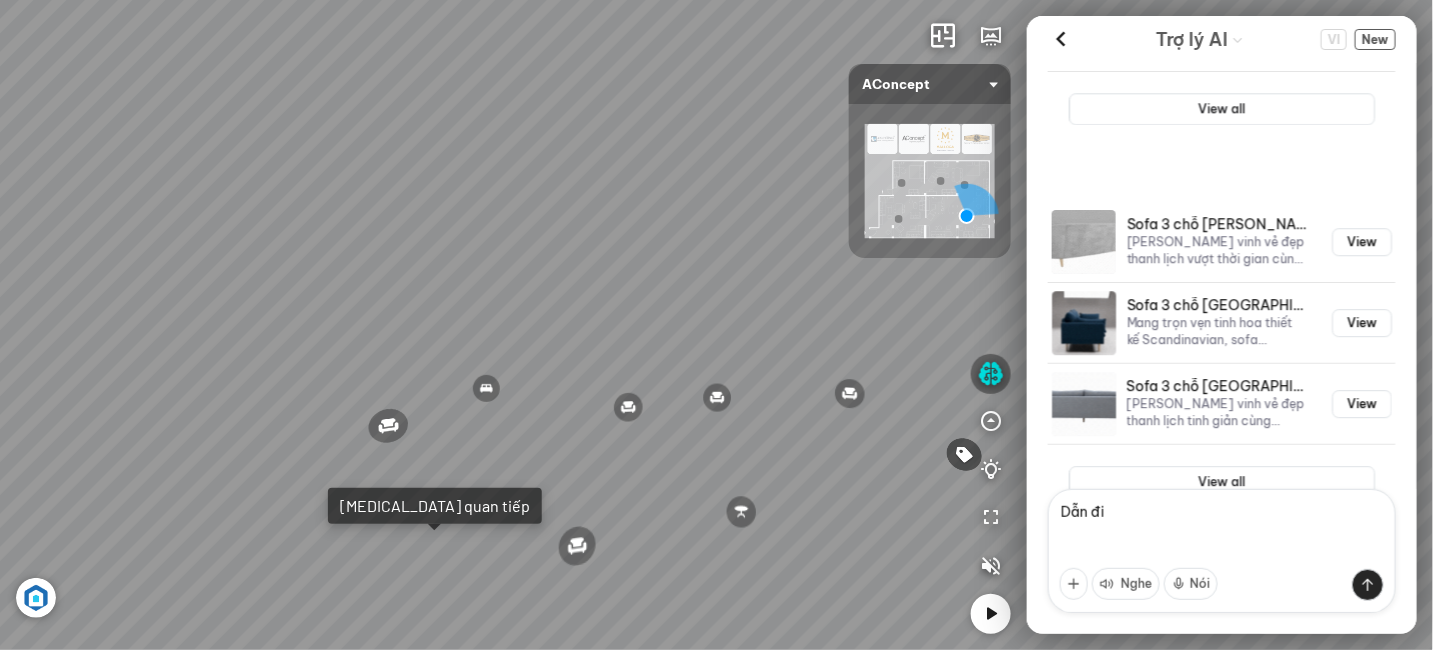 drag, startPoint x: 646, startPoint y: 330, endPoint x: 770, endPoint y: 336, distance: 124.14507 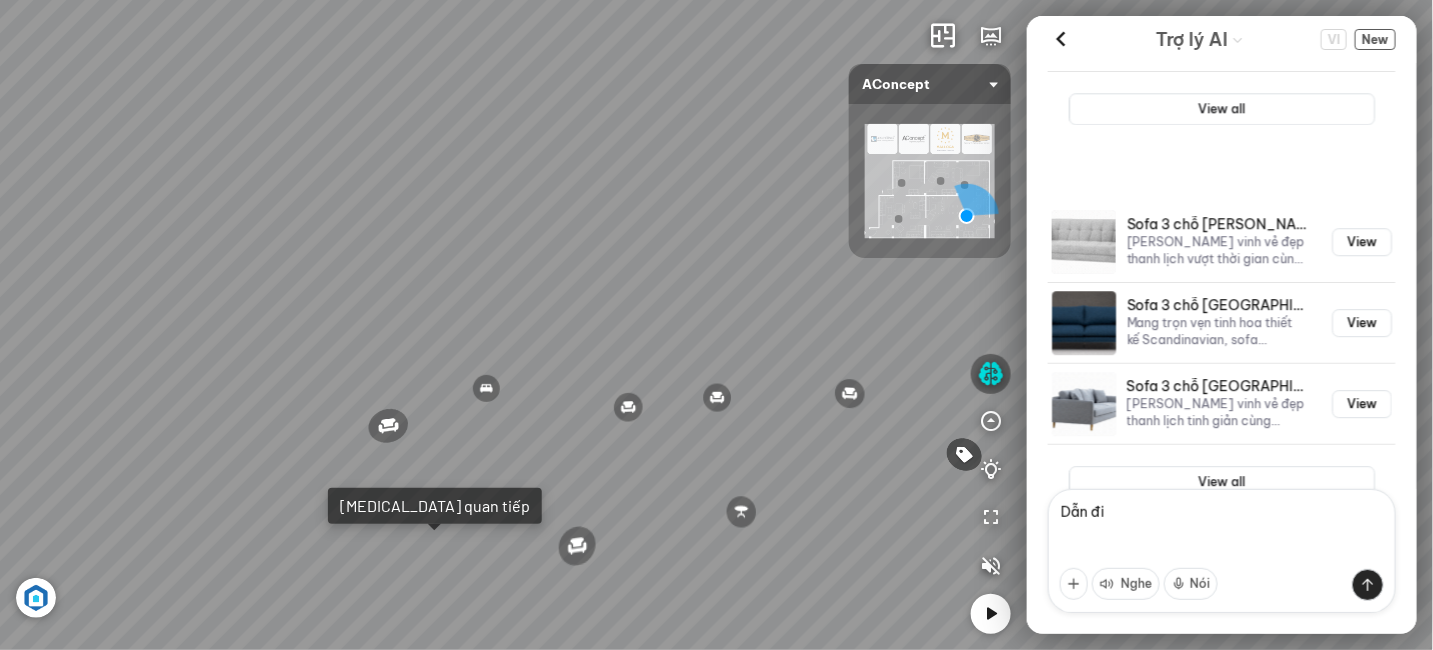 click on "Ghế ăn Andrew
3.200.000 VND
Ghế ăn Wilma
1.800.000 VND
Sofa 3 chỗ Moreno
31.000.000 VND
Bàn Cafe Tinka
3.600.000 VND" at bounding box center [716, 325] 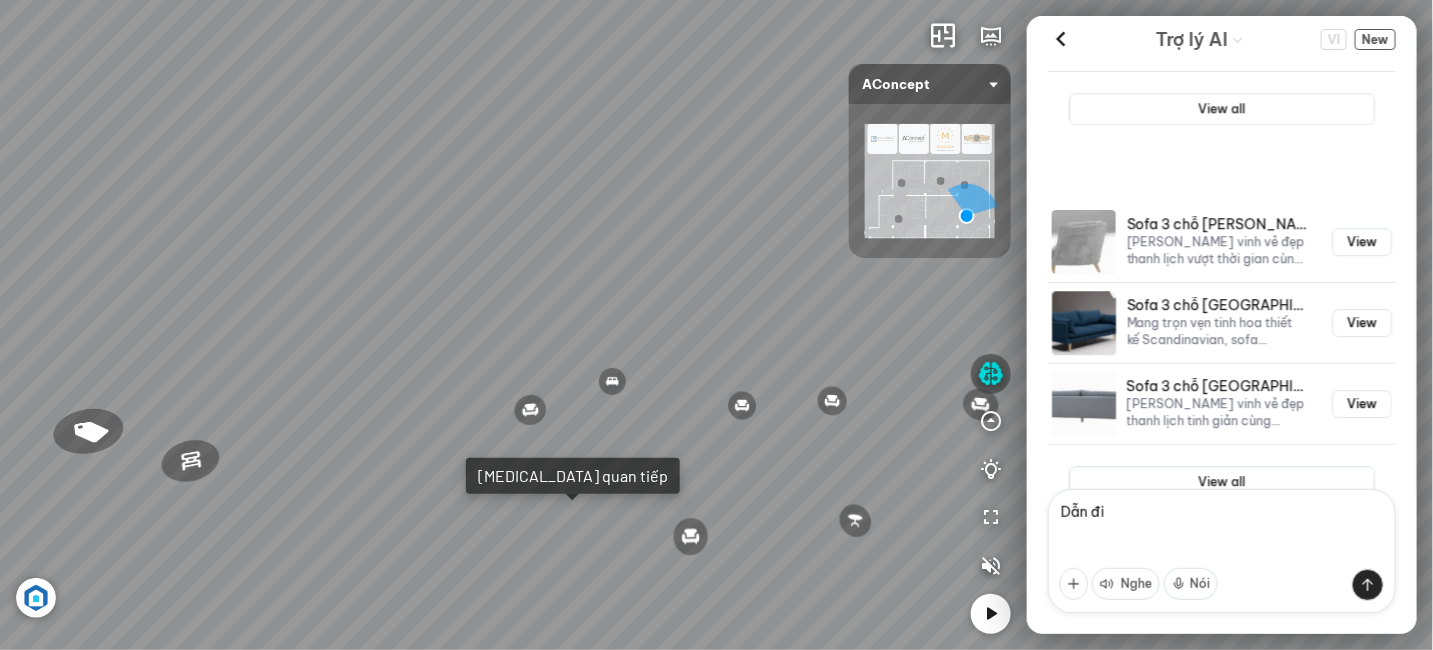 drag, startPoint x: 620, startPoint y: 319, endPoint x: 729, endPoint y: 302, distance: 110.317726 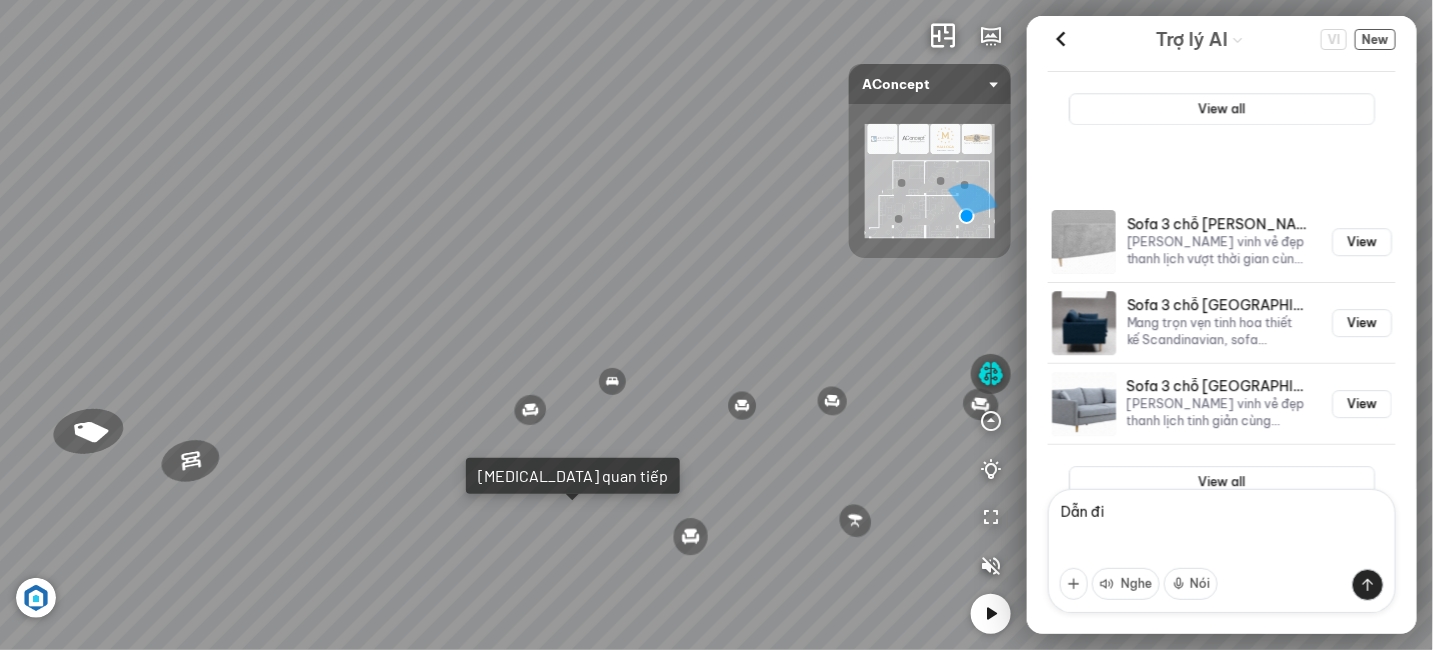 click on "Ghế ăn Andrew
3.200.000 VND
Ghế ăn Wilma
1.800.000 VND
Sofa 3 chỗ Moreno
31.000.000 VND
Bàn Cafe Tinka
3.600.000 VND" at bounding box center (716, 325) 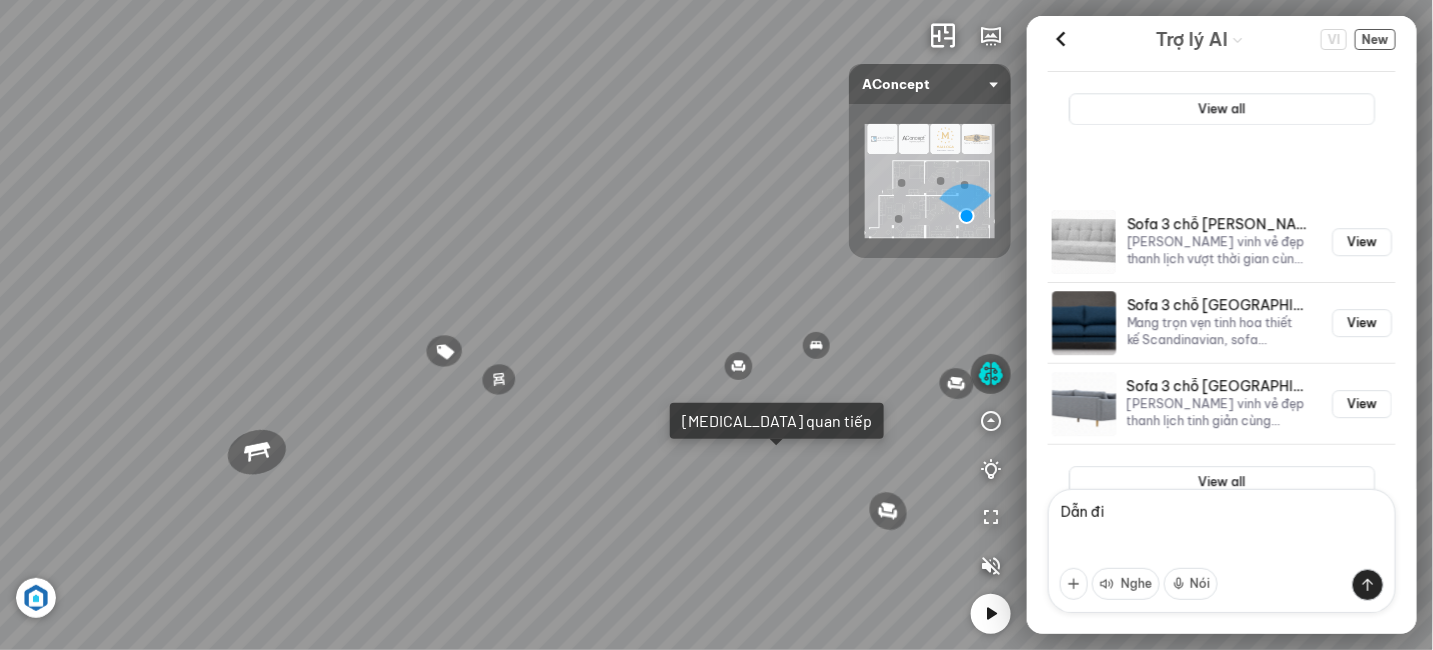 drag, startPoint x: 641, startPoint y: 303, endPoint x: 724, endPoint y: 303, distance: 83 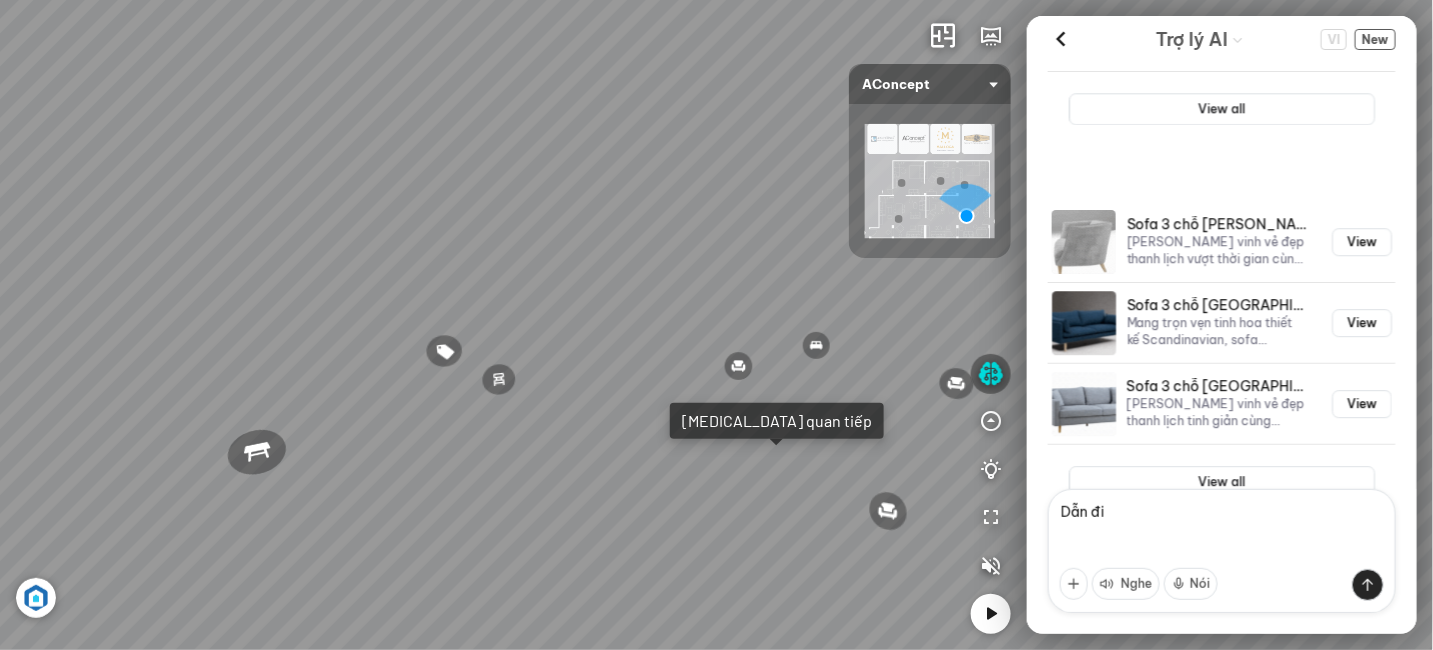 click on "Ghế ăn Andrew
3.200.000 VND
Ghế ăn Wilma
1.800.000 VND
Sofa 3 chỗ Moreno
31.000.000 VND
Bàn Cafe Tinka
3.600.000 VND" at bounding box center (716, 325) 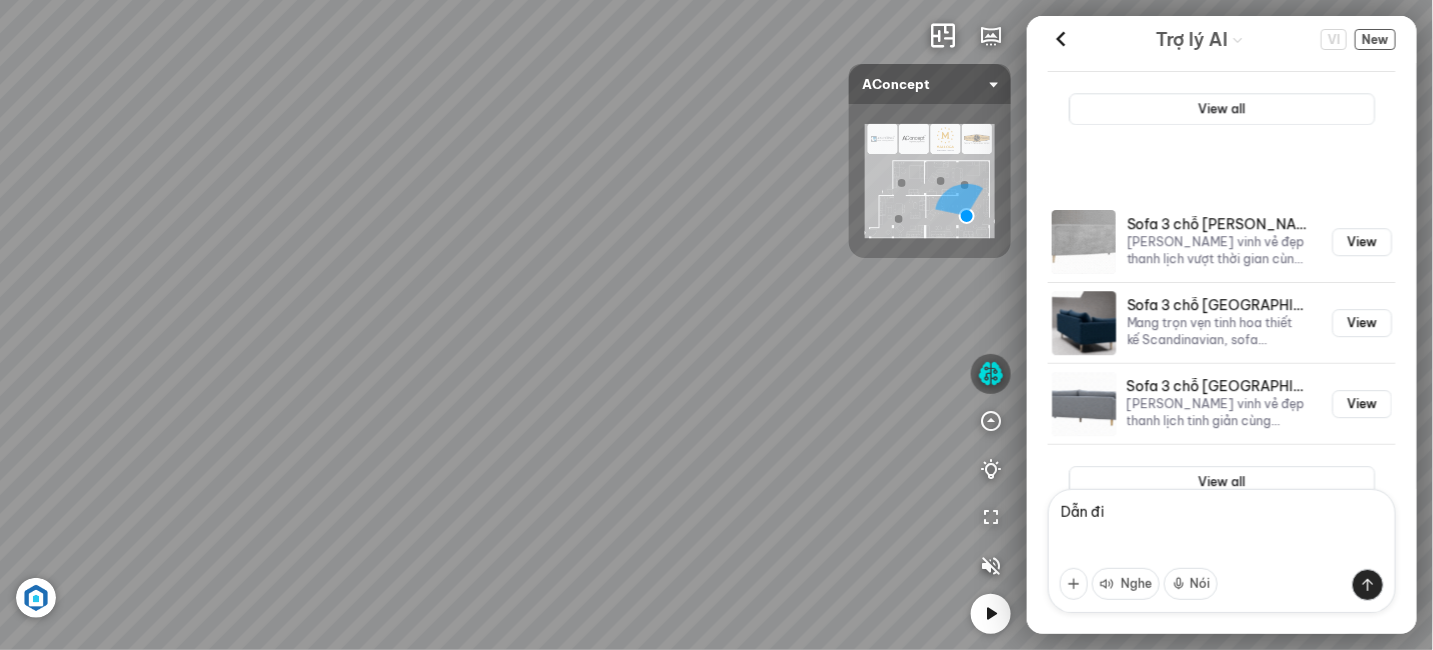 drag, startPoint x: 655, startPoint y: 284, endPoint x: 749, endPoint y: 305, distance: 96.317184 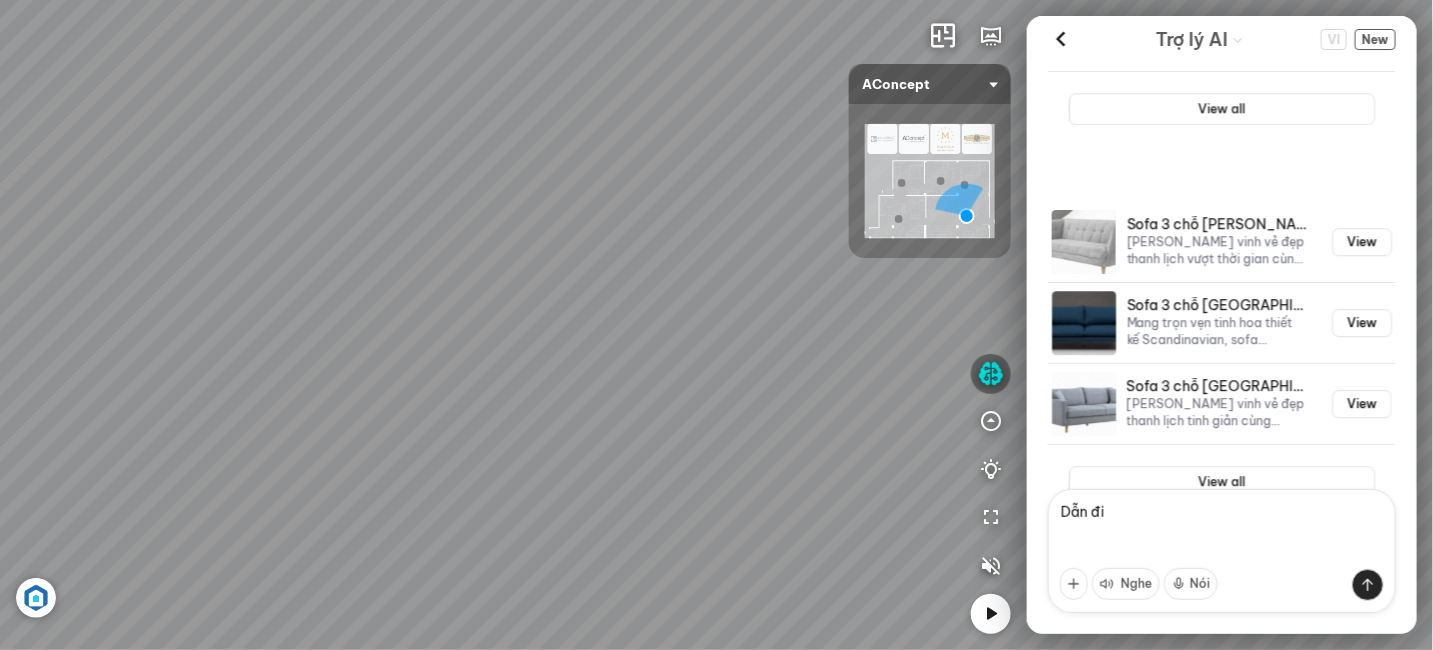 click on "Ghế ăn Andrew
3.200.000 VND
Ghế ăn Wilma
1.800.000 VND
Sofa 3 chỗ Moreno
31.000.000 VND
Bàn Cafe Tinka
3.600.000 VND" at bounding box center (716, 325) 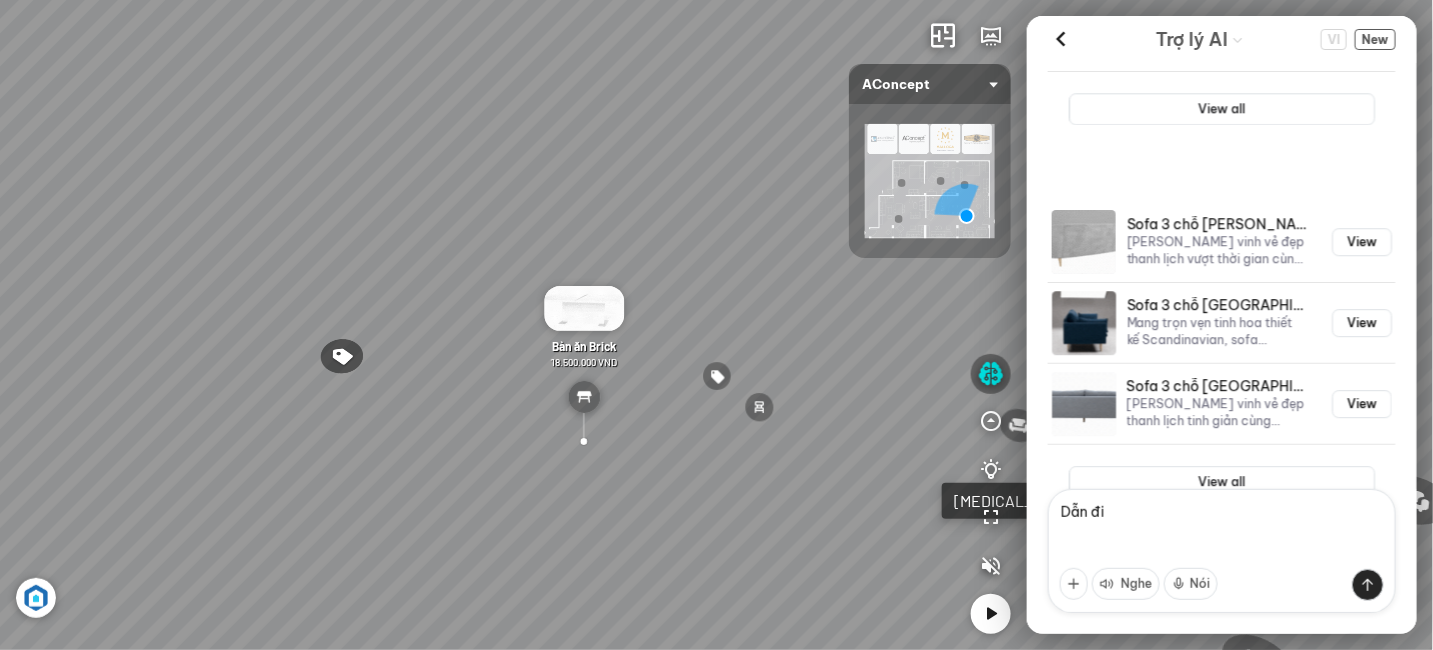 drag, startPoint x: 617, startPoint y: 267, endPoint x: 702, endPoint y: 281, distance: 86.145226 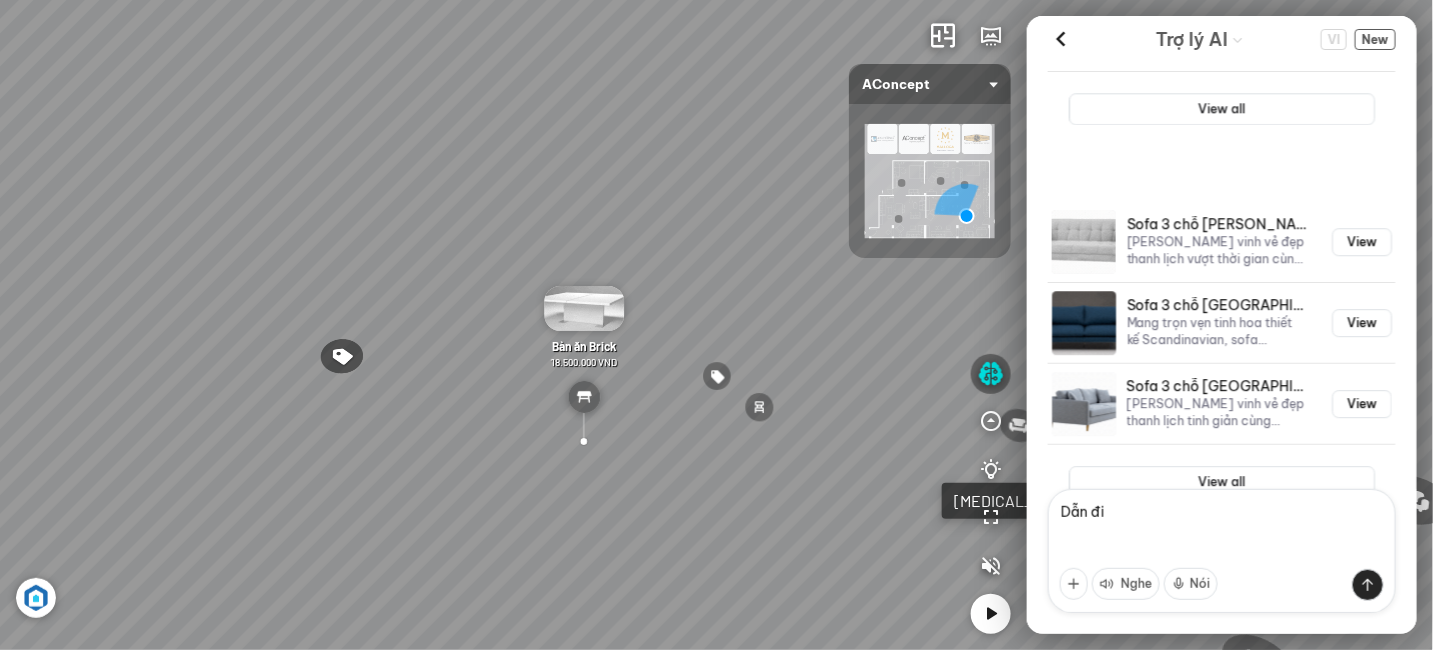 click on "Ghế ăn Andrew
3.200.000 VND
Ghế ăn Wilma
1.800.000 VND
Sofa 3 chỗ Moreno
31.000.000 VND
Bàn Cafe Tinka
3.600.000 VND" at bounding box center (716, 325) 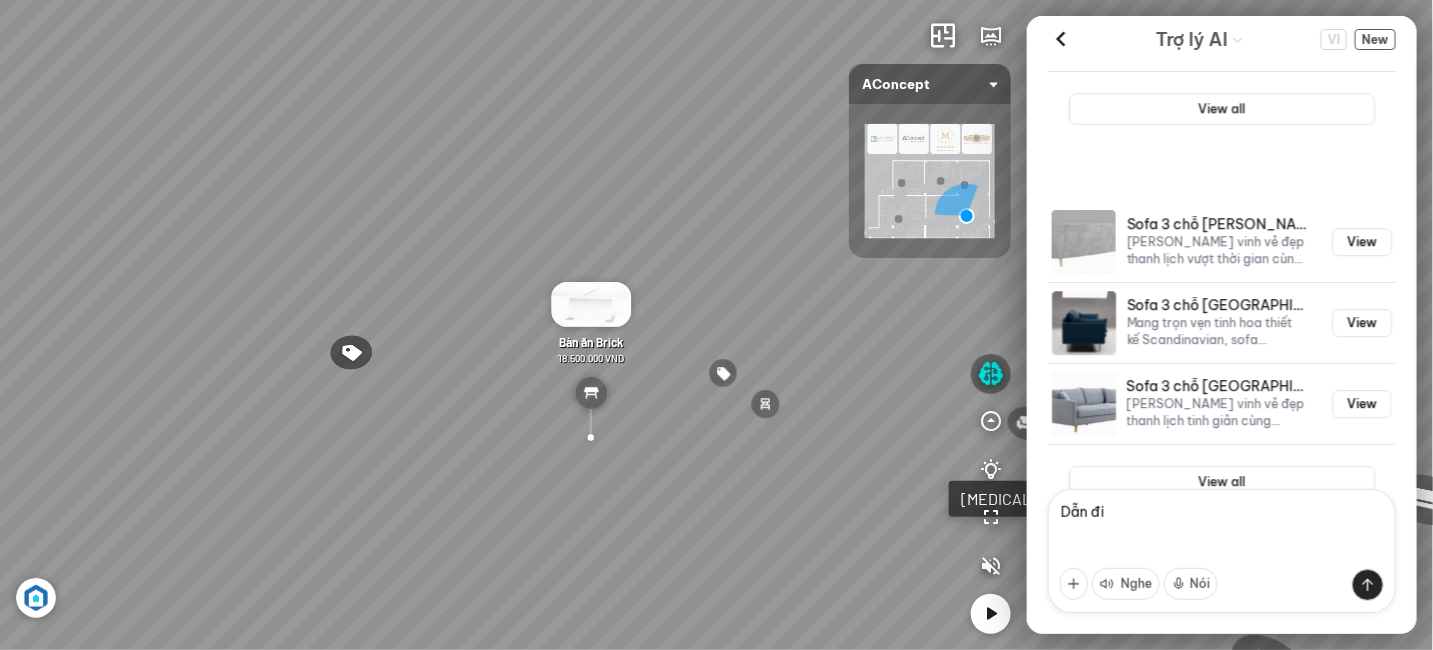click on "Bàn ăn Brick" at bounding box center (591, 342) 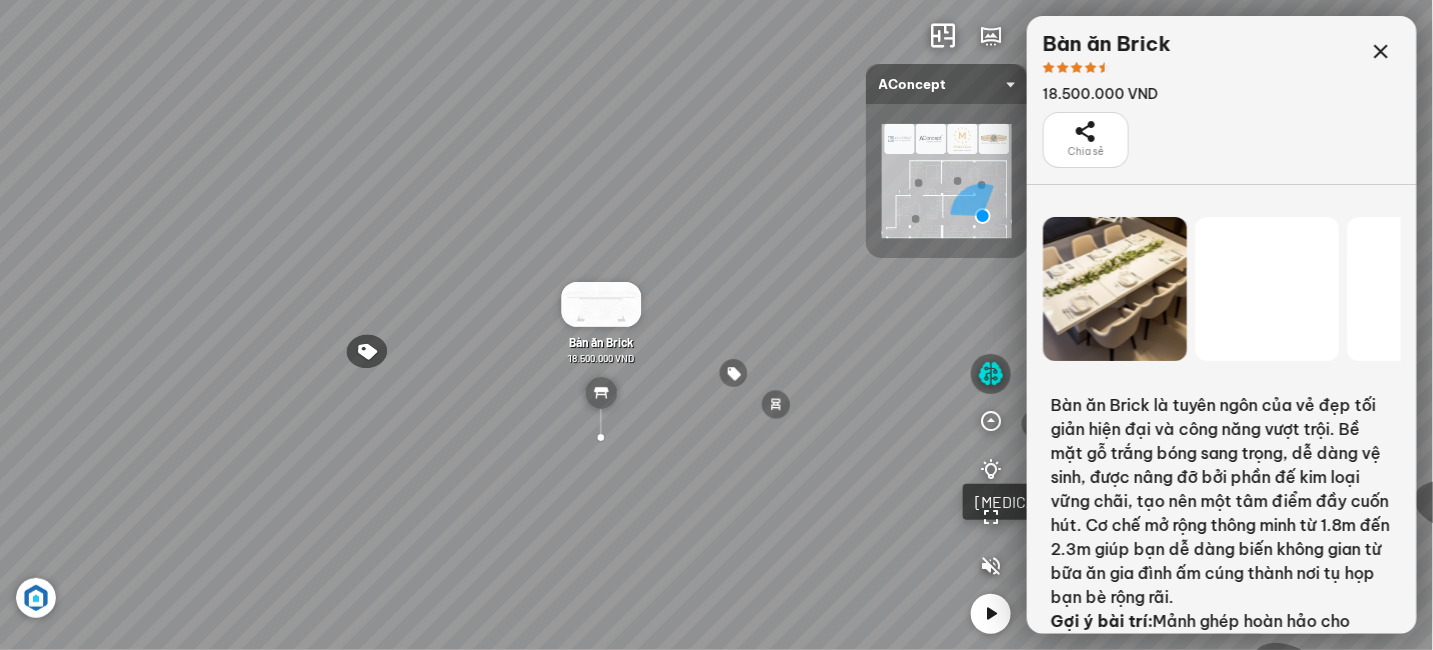scroll, scrollTop: 230462, scrollLeft: 0, axis: vertical 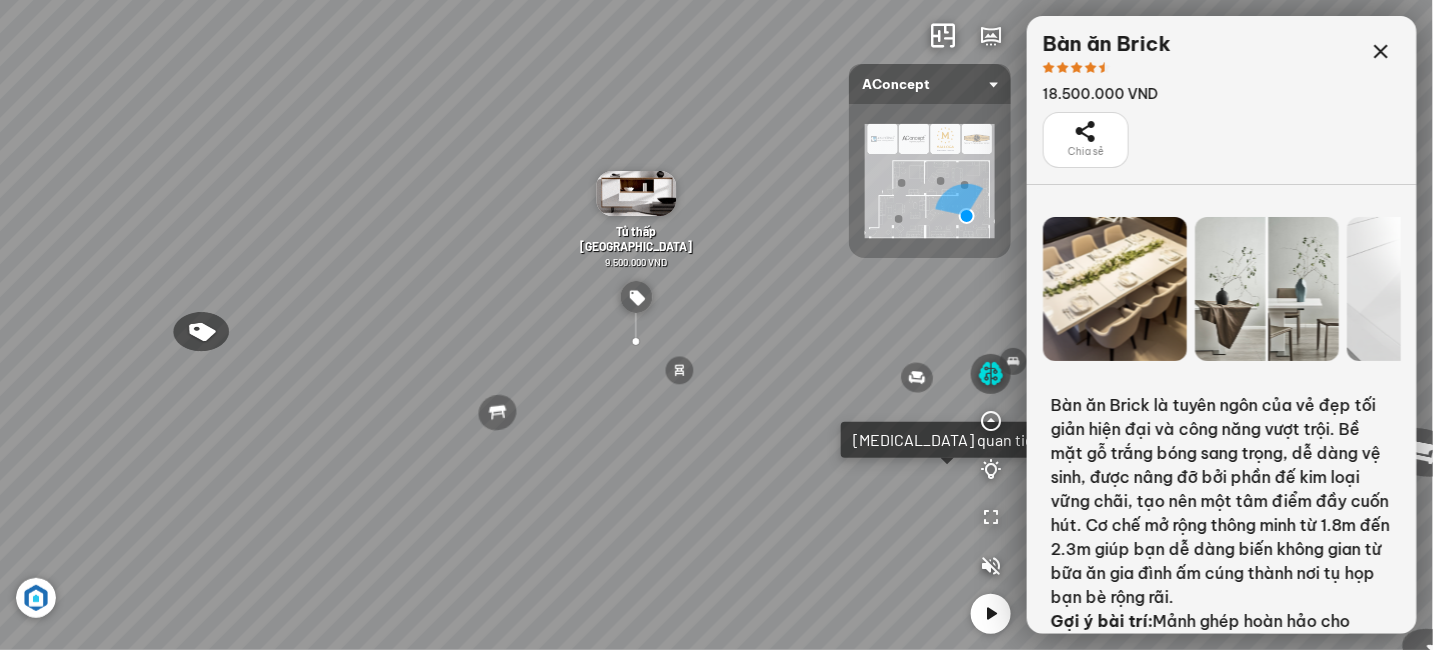 drag, startPoint x: 650, startPoint y: 384, endPoint x: 799, endPoint y: 341, distance: 155.08063 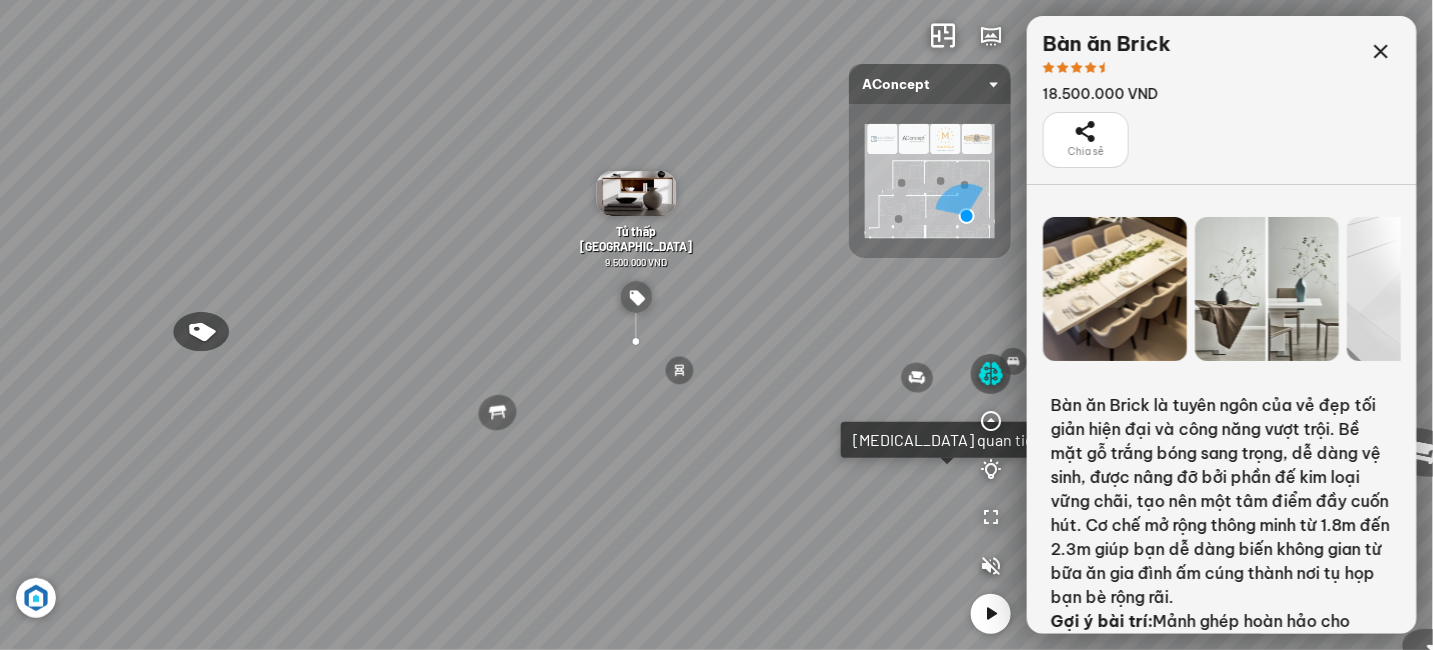 click on "Ghế ăn Andrew
3.200.000 VND
Ghế ăn Wilma
1.800.000 VND
Sofa 3 chỗ Moreno
31.000.000 VND
Bàn Cafe Tinka
3.600.000 VND" at bounding box center [716, 325] 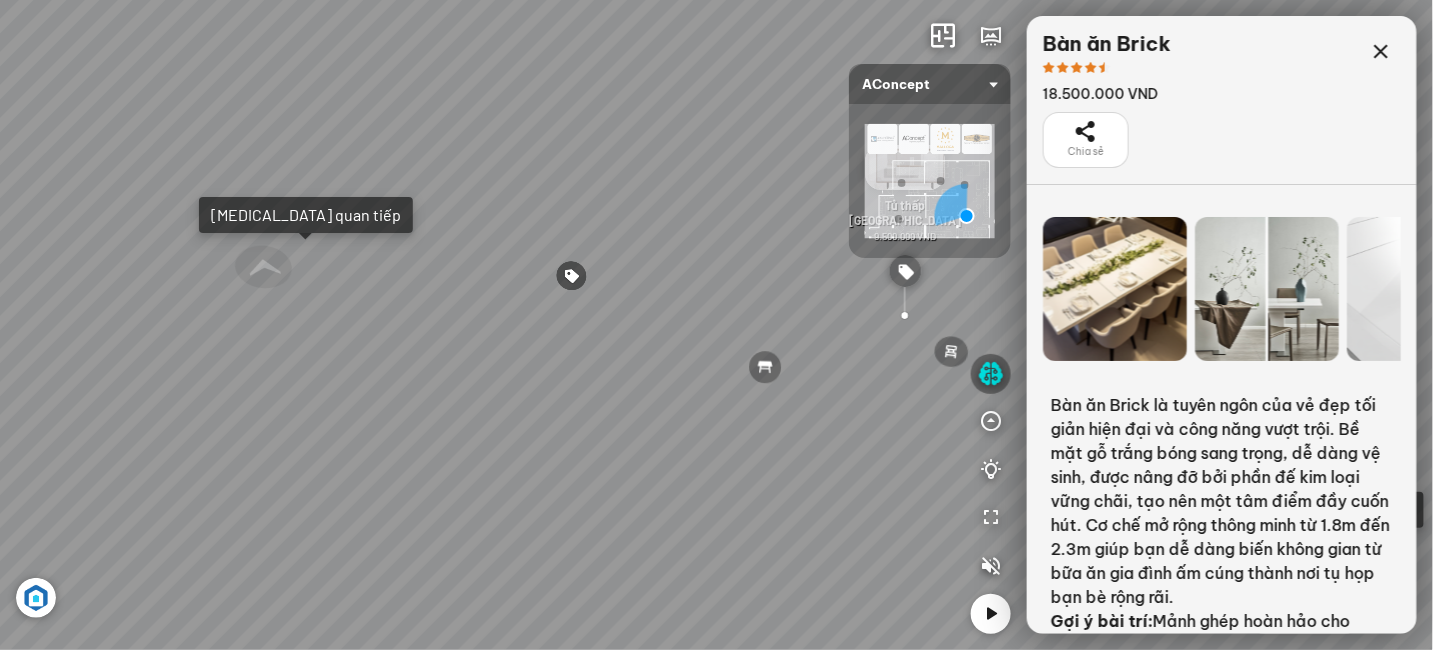 drag, startPoint x: 681, startPoint y: 335, endPoint x: 738, endPoint y: 343, distance: 57.558666 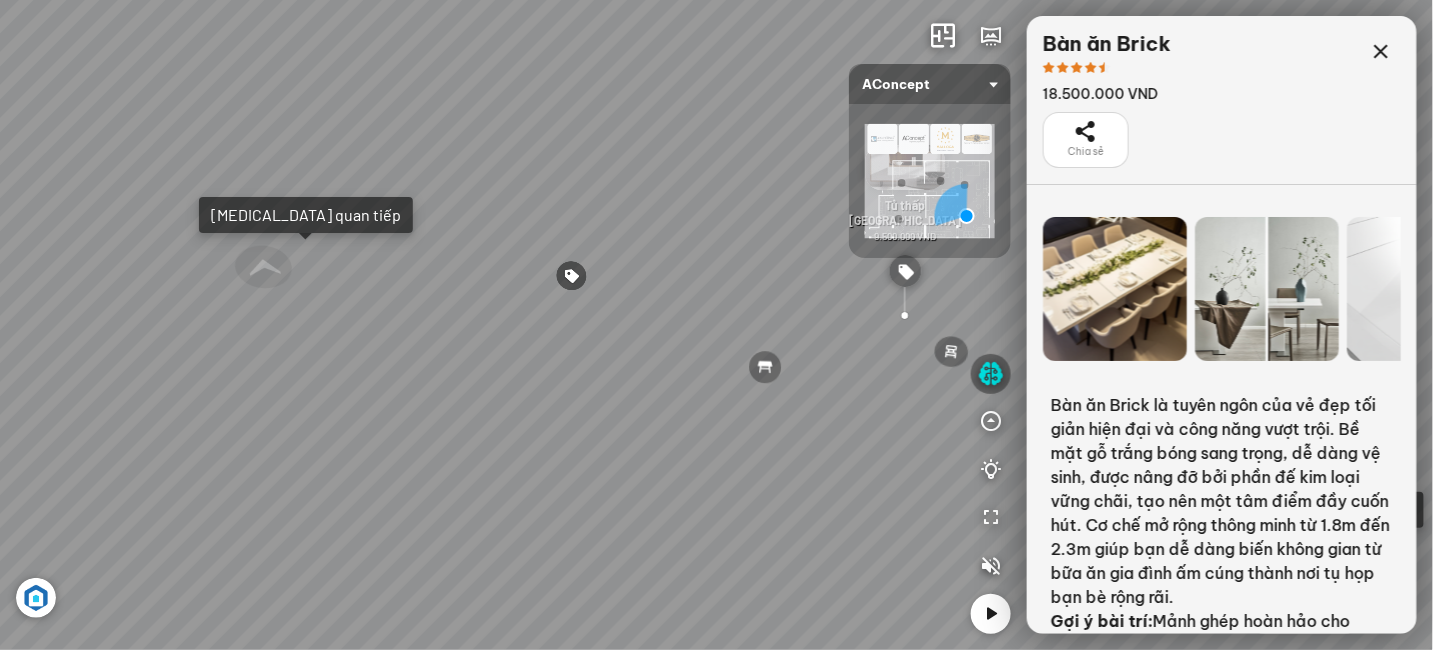 click on "Ghế ăn Andrew
3.200.000 VND
Ghế ăn Wilma
1.800.000 VND
Sofa 3 chỗ Moreno
31.000.000 VND
Bàn Cafe Tinka
3.600.000 VND" at bounding box center [716, 325] 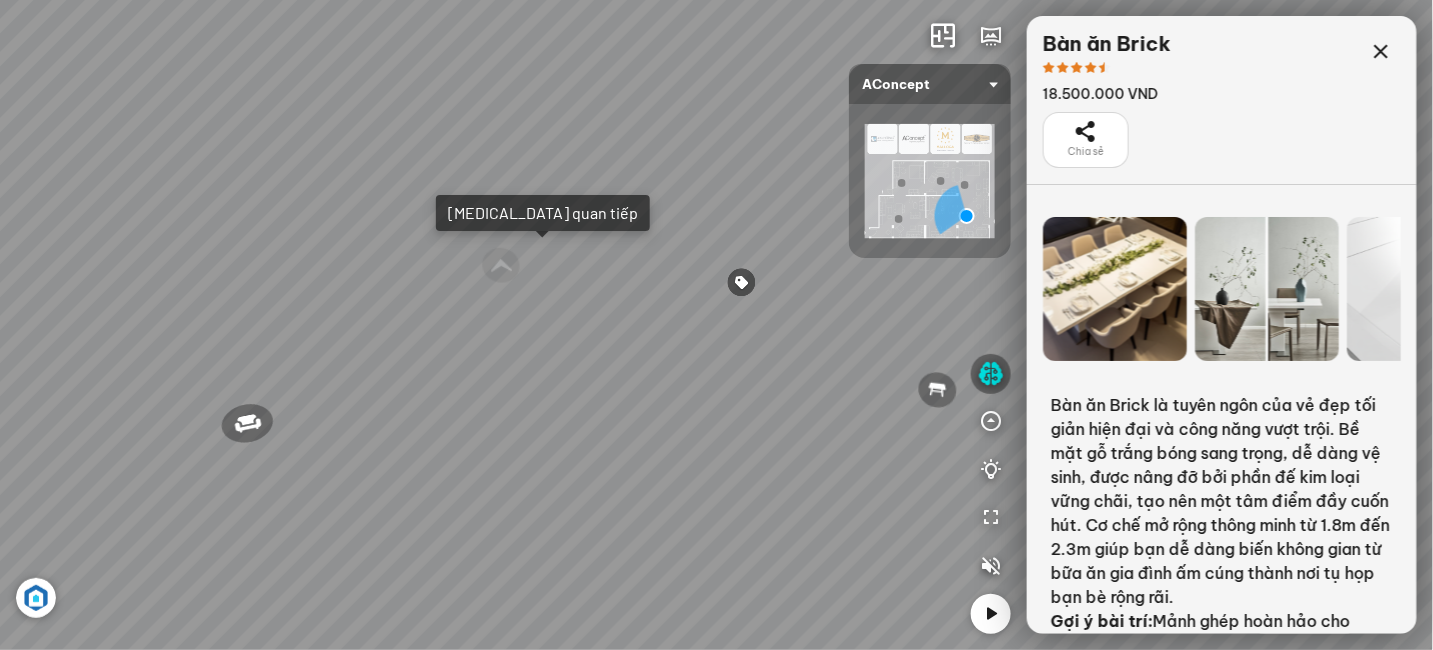 drag, startPoint x: 744, startPoint y: 325, endPoint x: 778, endPoint y: 334, distance: 35.17101 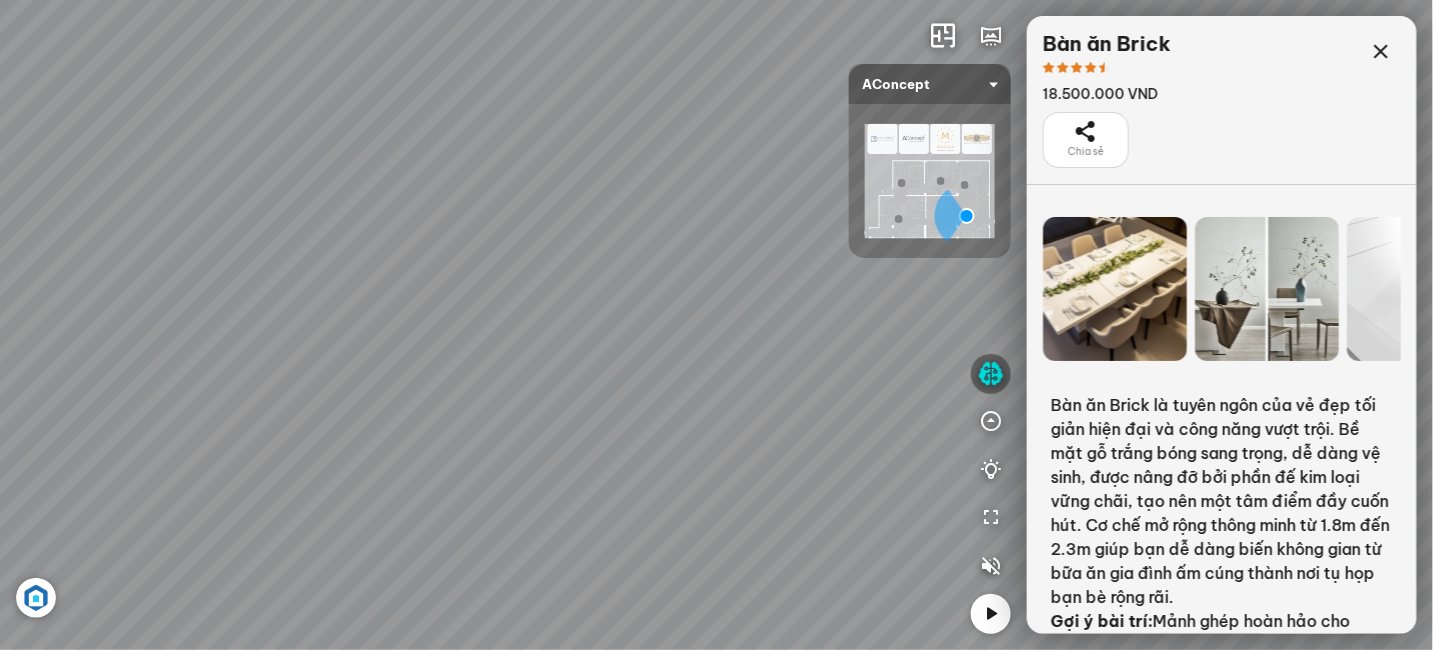 drag, startPoint x: 660, startPoint y: 346, endPoint x: 726, endPoint y: 370, distance: 70.2282 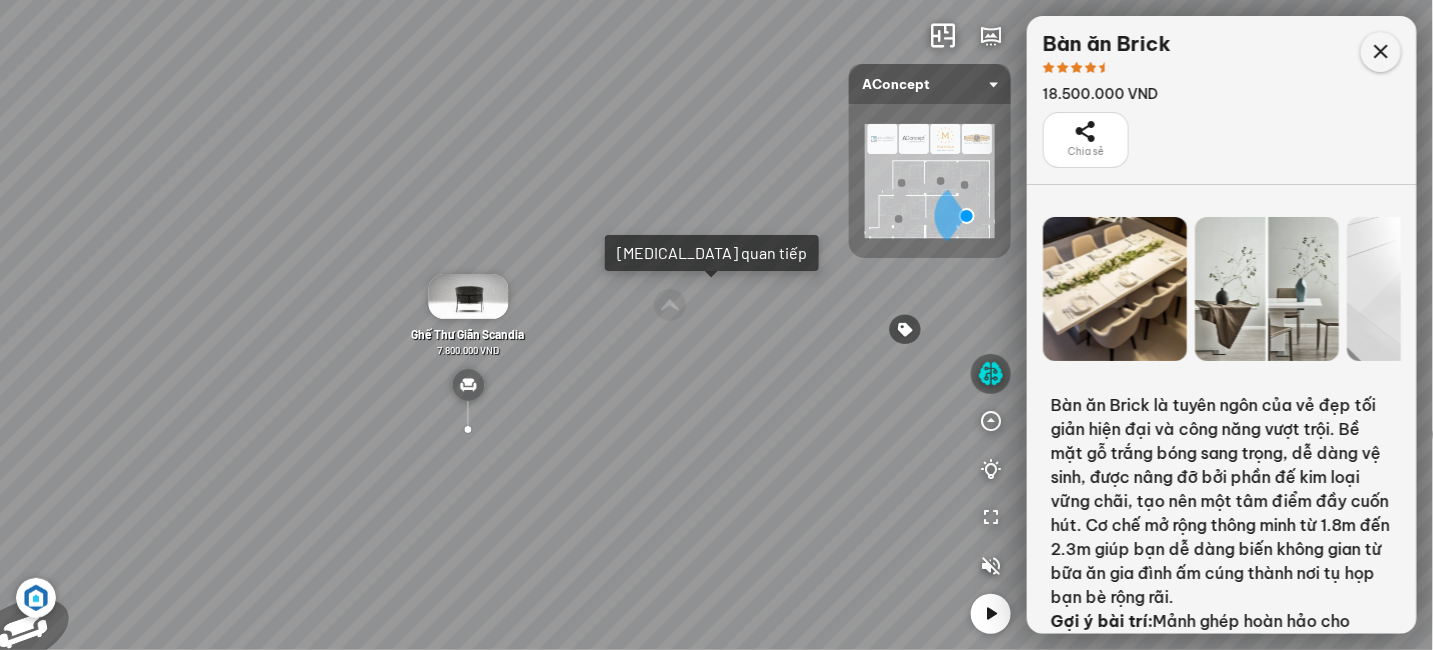 click at bounding box center [1381, 52] 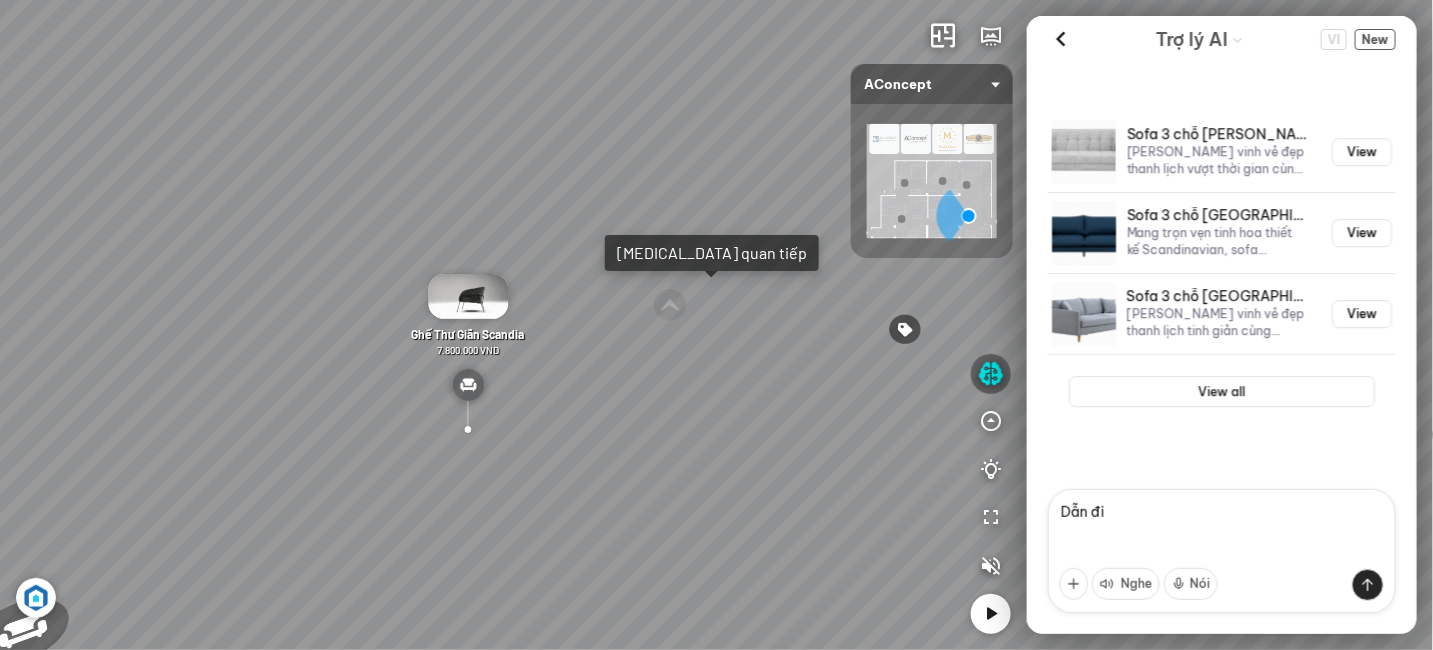 scroll, scrollTop: 11646, scrollLeft: 0, axis: vertical 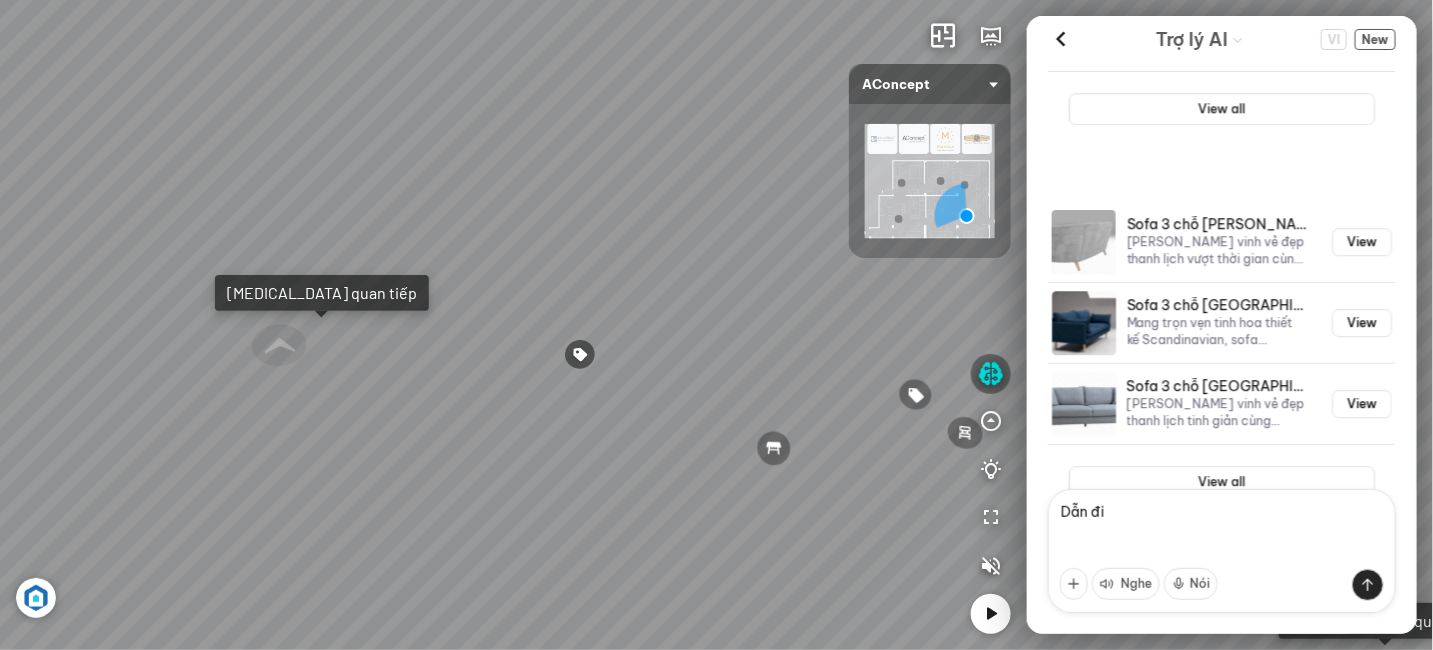 drag, startPoint x: 714, startPoint y: 284, endPoint x: 629, endPoint y: 281, distance: 85.052925 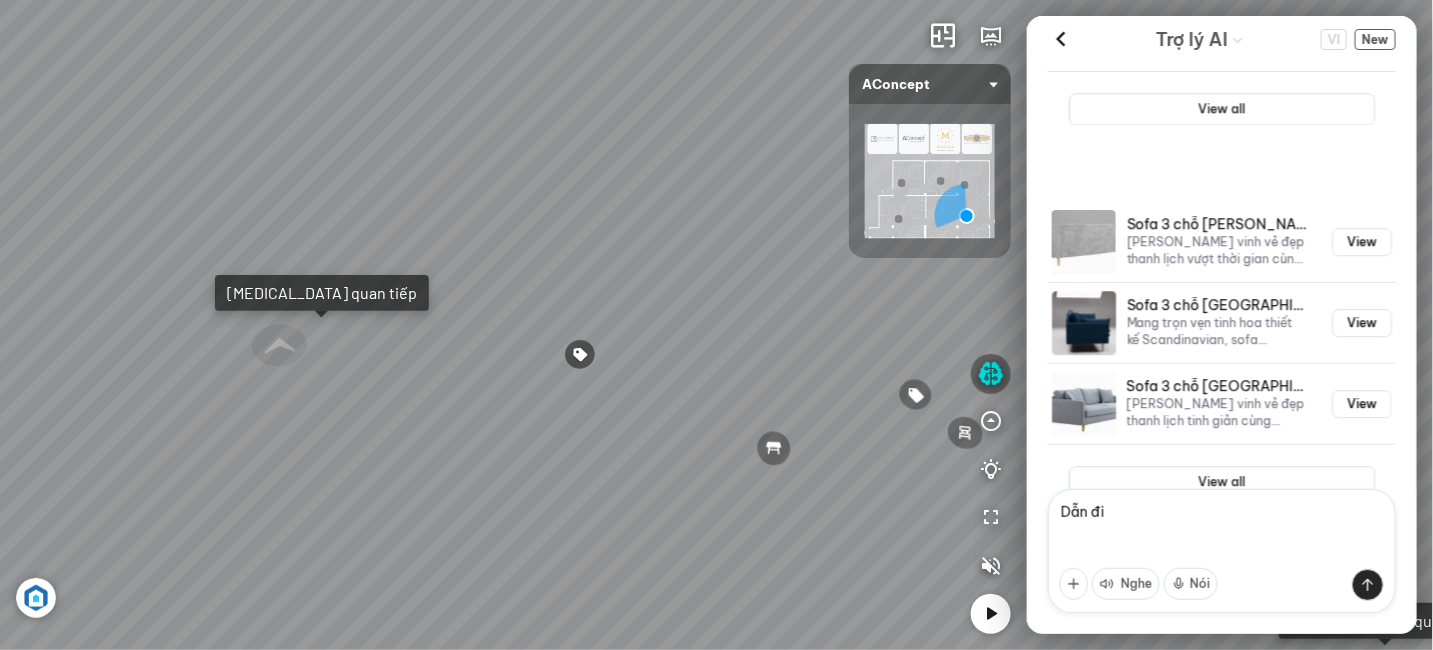 click on "Ghế ăn Andrew
3.200.000 VND
Ghế ăn Wilma
1.800.000 VND
Sofa 3 chỗ Moreno
31.000.000 VND
Bàn Cafe Tinka
3.600.000 VND" at bounding box center [716, 325] 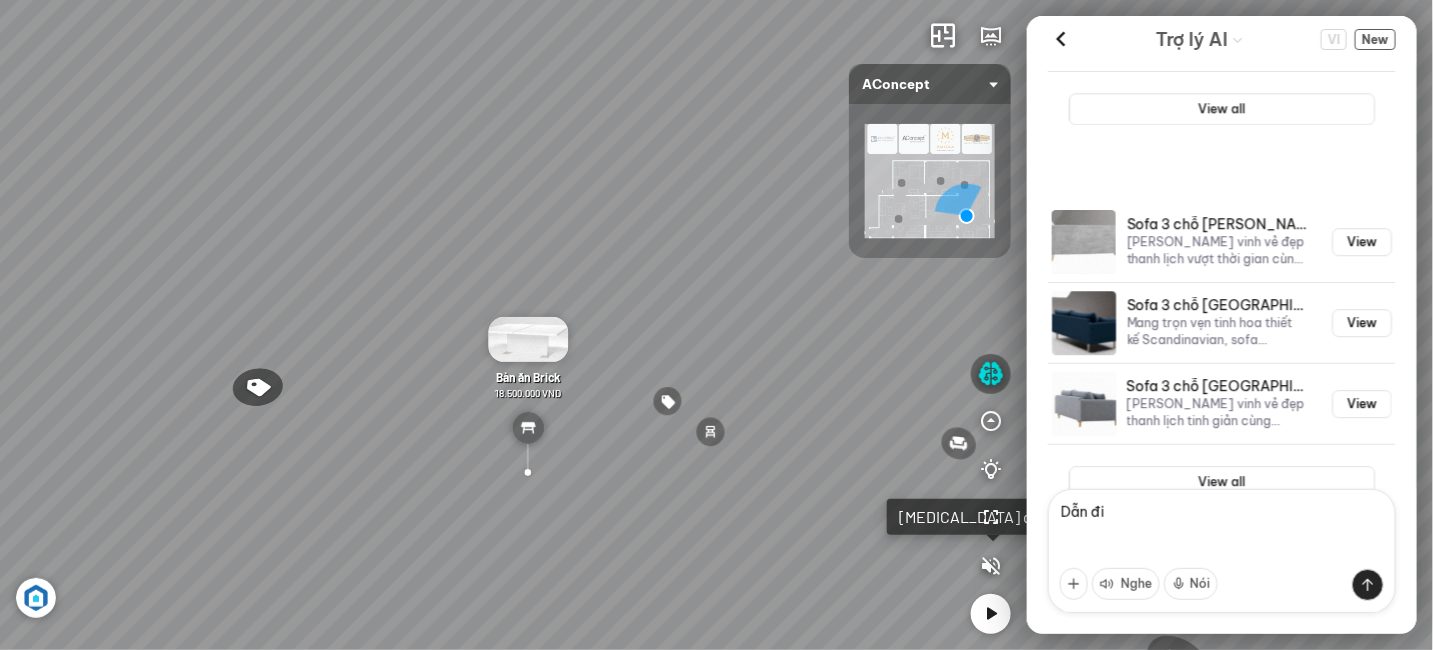 drag, startPoint x: 764, startPoint y: 327, endPoint x: 652, endPoint y: 266, distance: 127.53431 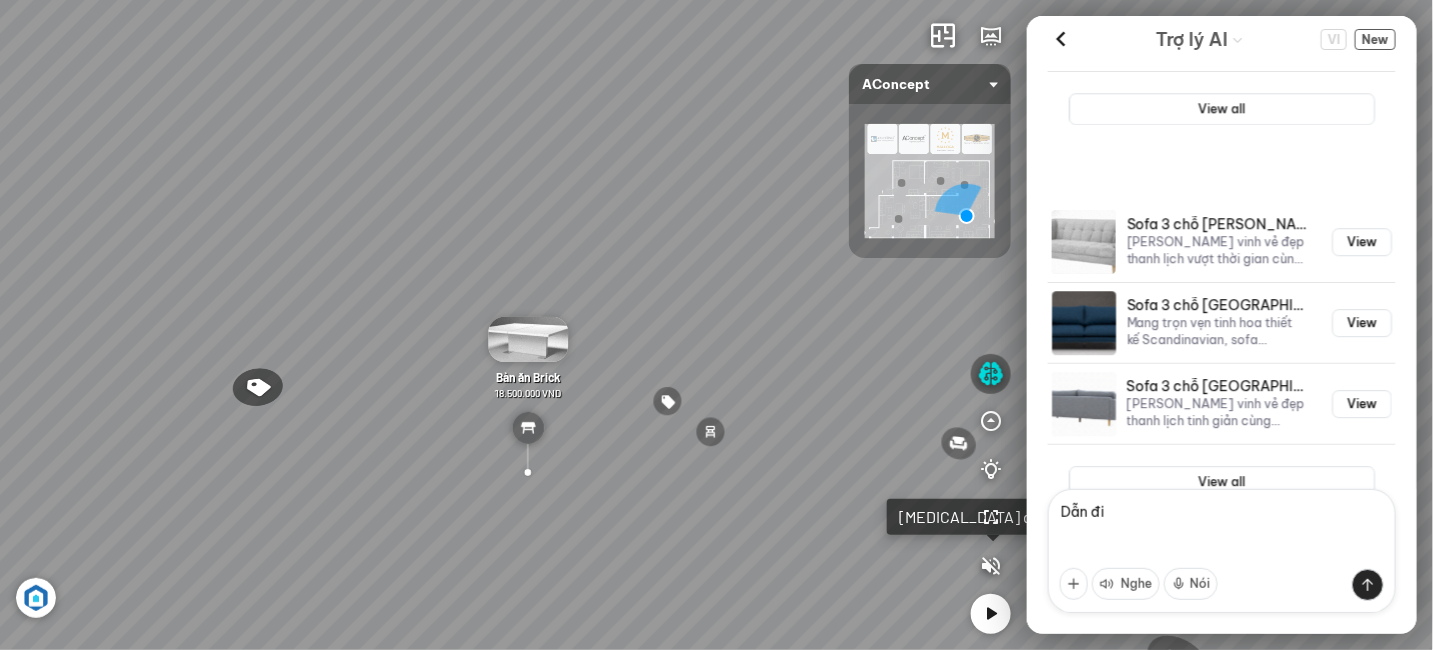 click on "Ghế ăn Andrew
3.200.000 VND
Ghế ăn Wilma
1.800.000 VND
Sofa 3 chỗ Moreno
31.000.000 VND
Bàn Cafe Tinka
3.600.000 VND" at bounding box center (716, 325) 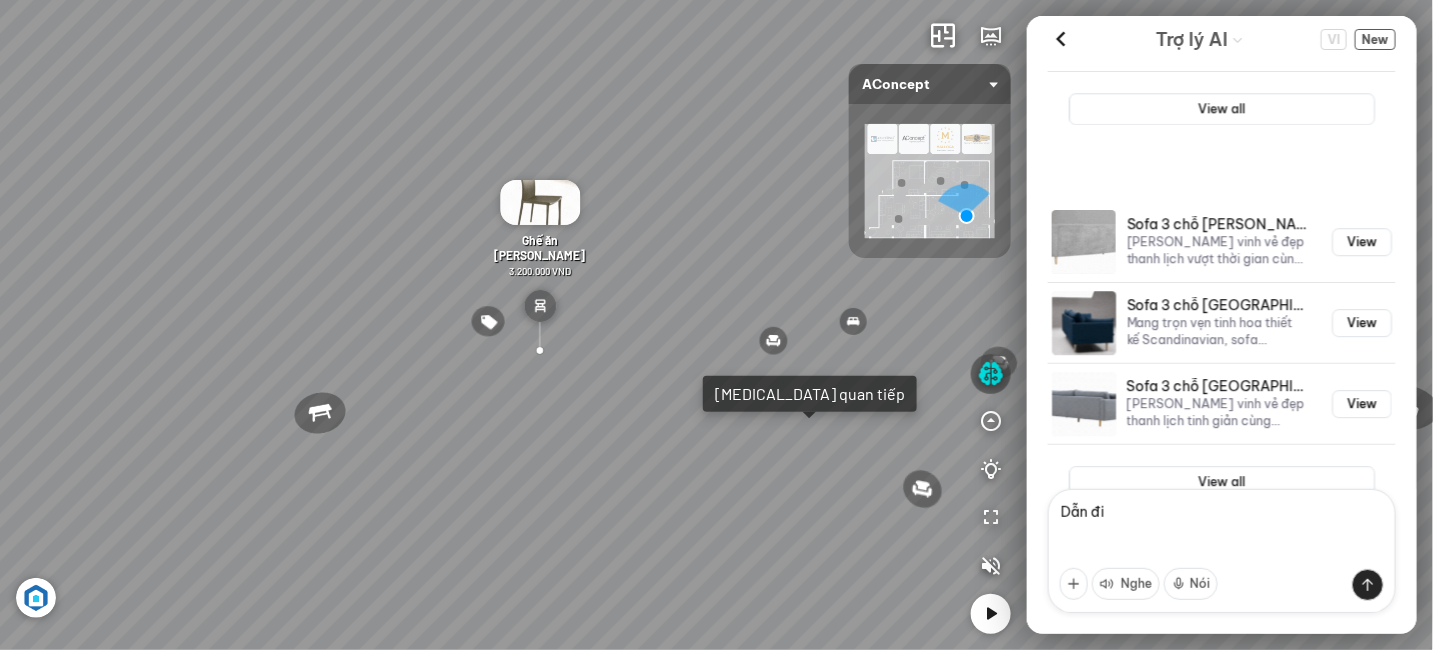 click at bounding box center [1084, 323] 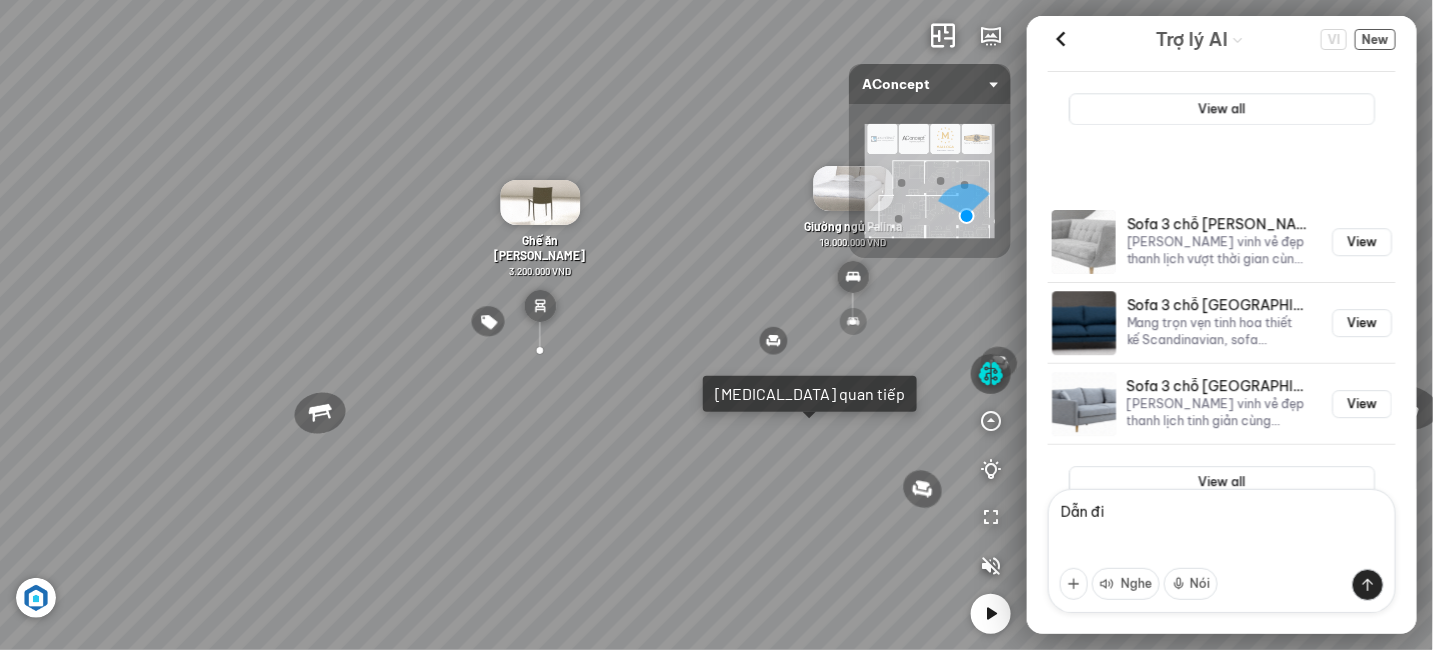 drag, startPoint x: 851, startPoint y: 319, endPoint x: 808, endPoint y: 327, distance: 43.737854 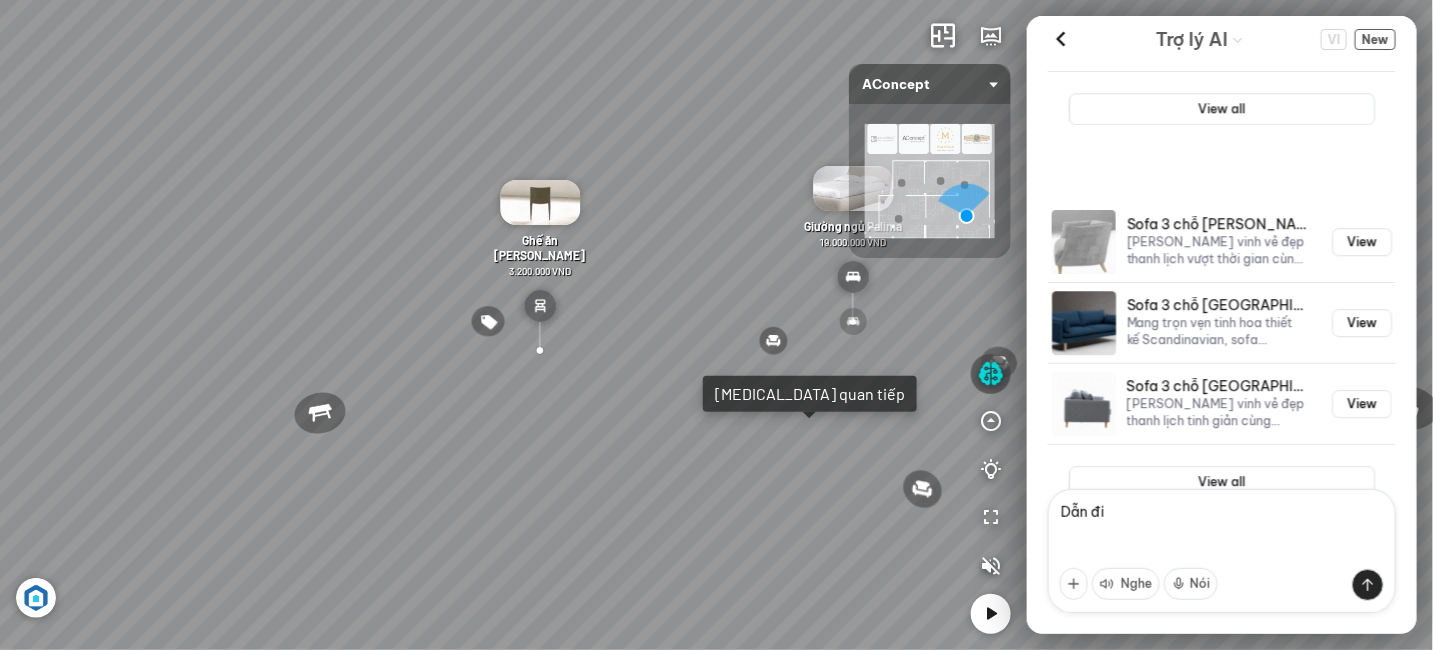 click on "Ghế ăn Andrew
3.200.000 VND
Ghế ăn Wilma
1.800.000 VND
Sofa 3 chỗ Moreno
31.000.000 VND
Bàn Cafe Tinka
3.600.000 VND" at bounding box center (716, 325) 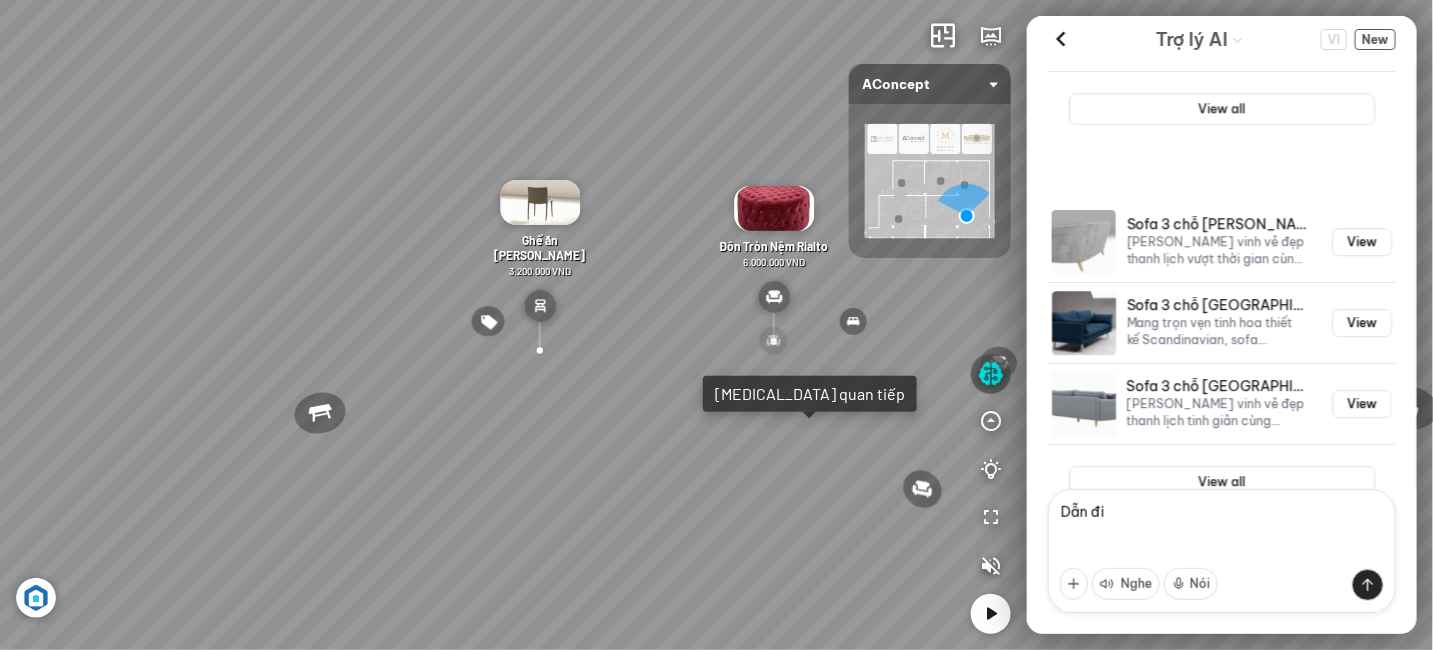 click at bounding box center (773, 341) 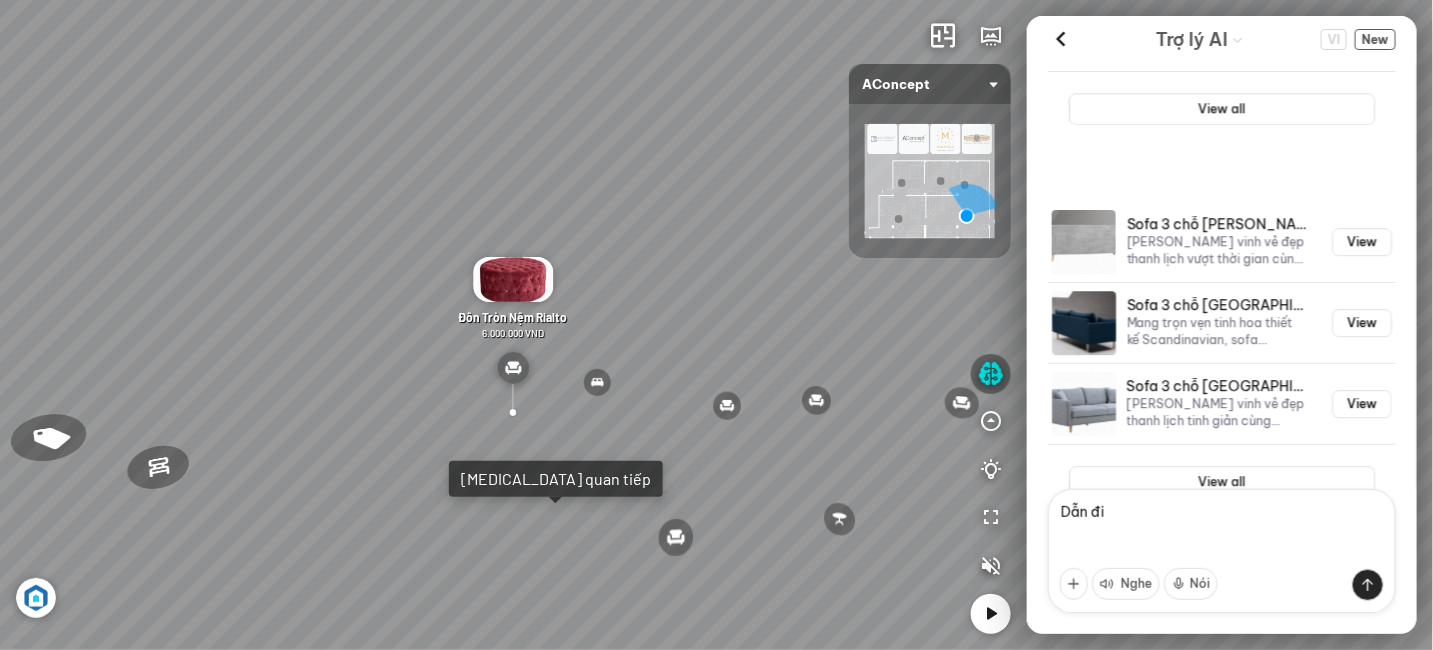 click at bounding box center (513, 279) 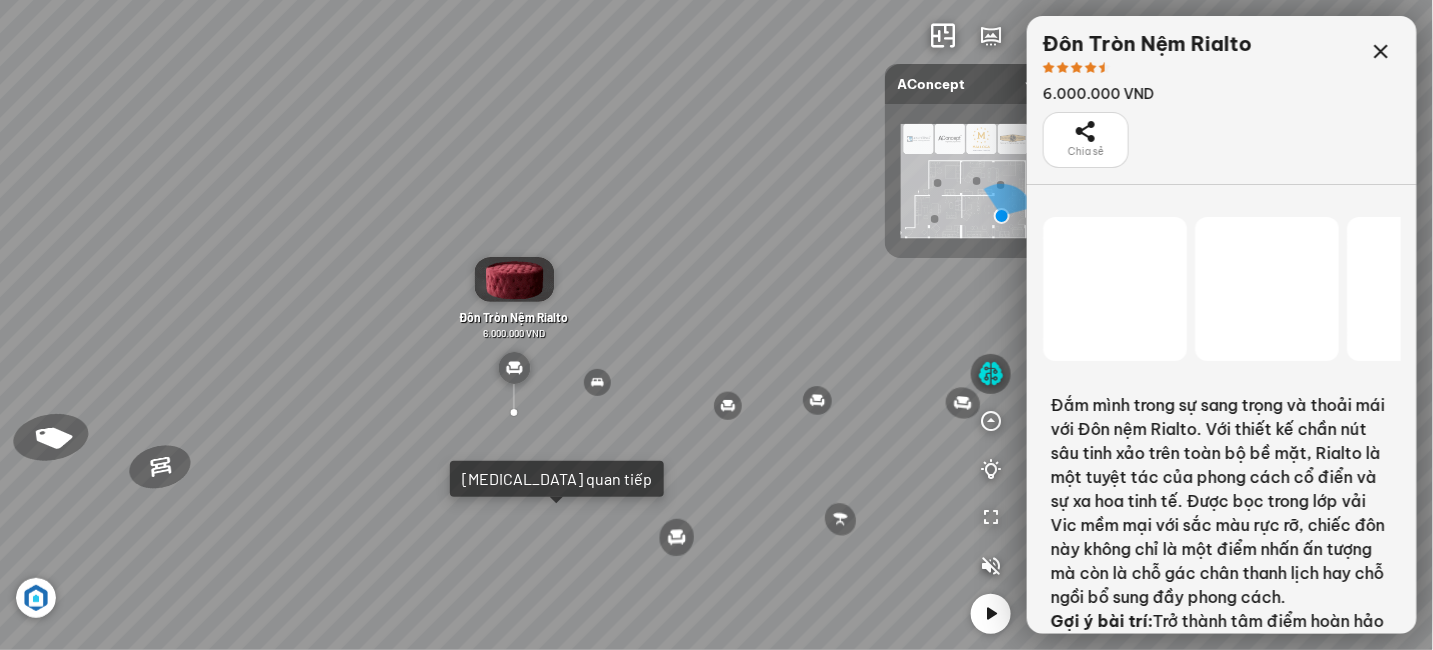 scroll, scrollTop: 230462, scrollLeft: 0, axis: vertical 